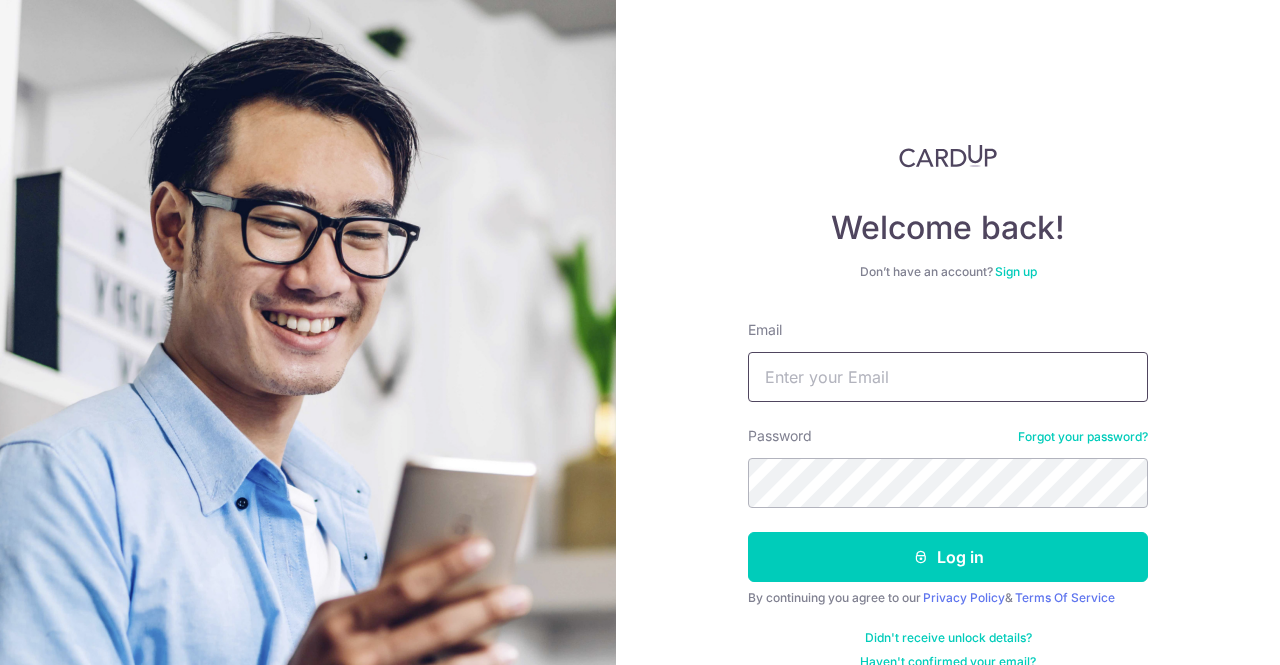 scroll, scrollTop: 0, scrollLeft: 0, axis: both 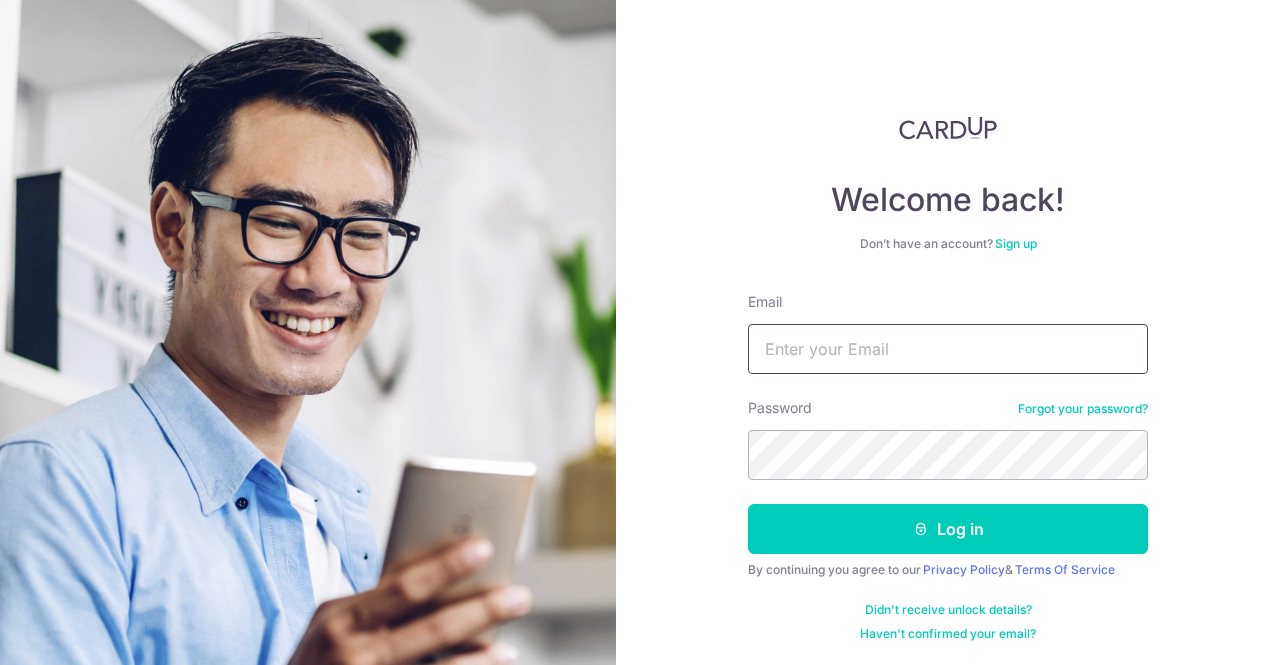 click on "Email" at bounding box center (948, 349) 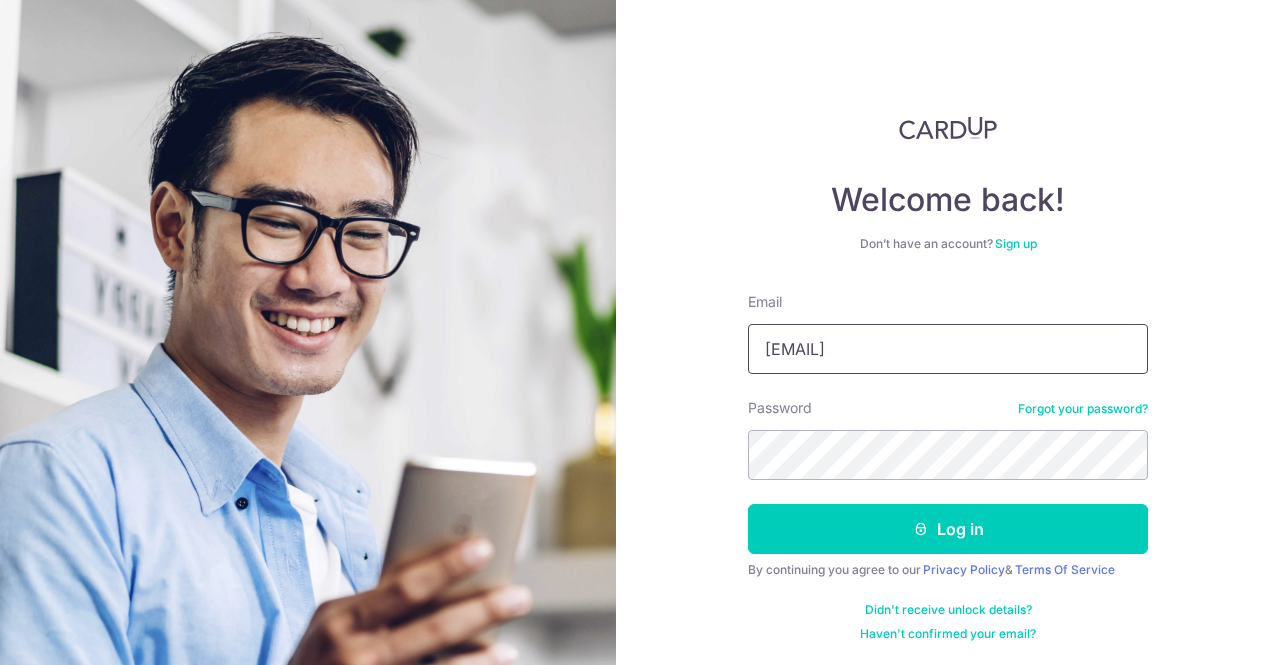 type on "[USERNAME]@[DOMAIN]" 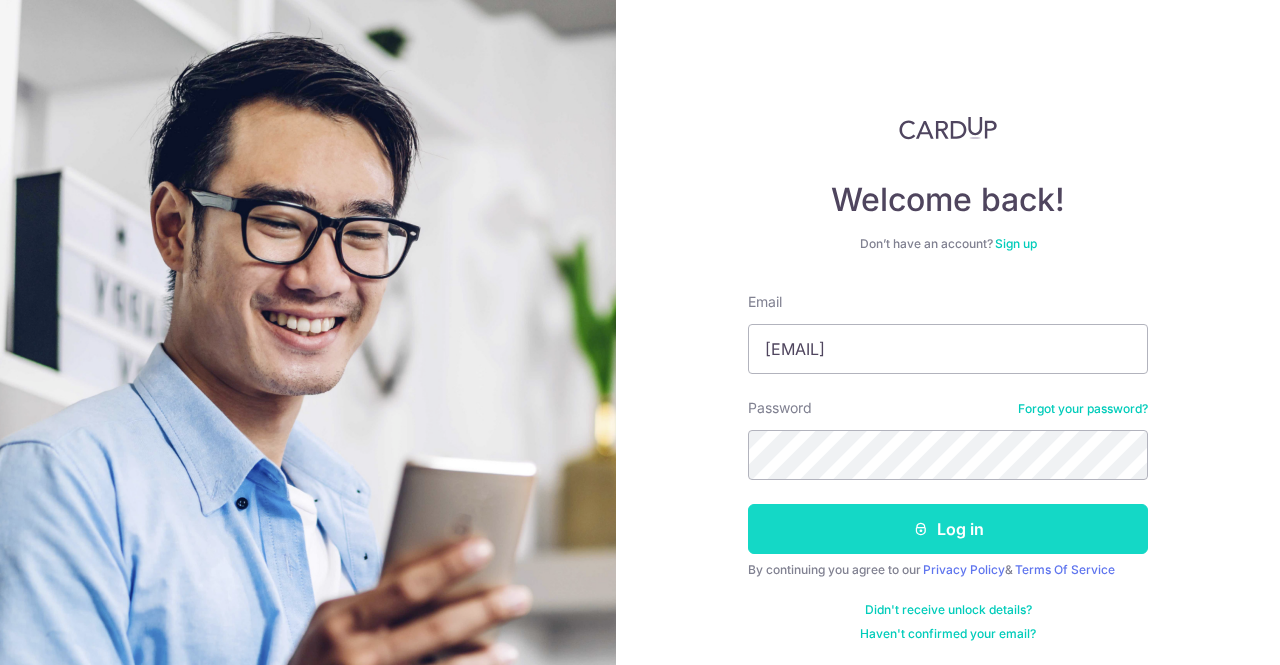 click at bounding box center (921, 529) 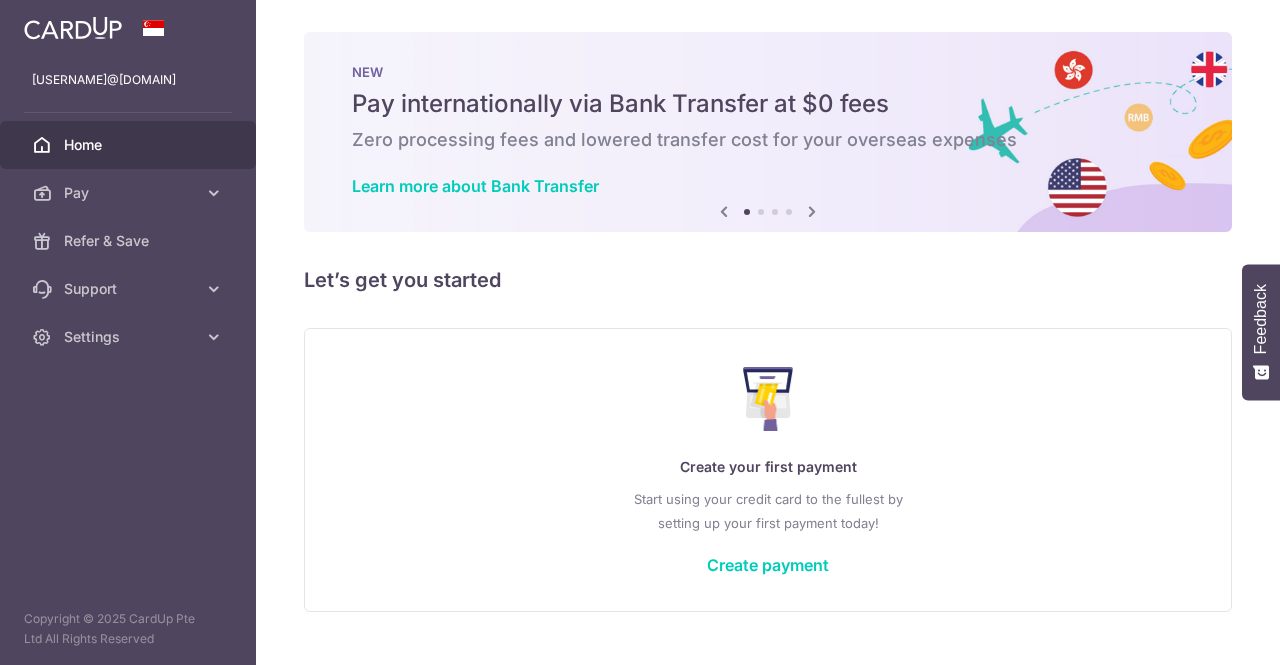 scroll, scrollTop: 0, scrollLeft: 0, axis: both 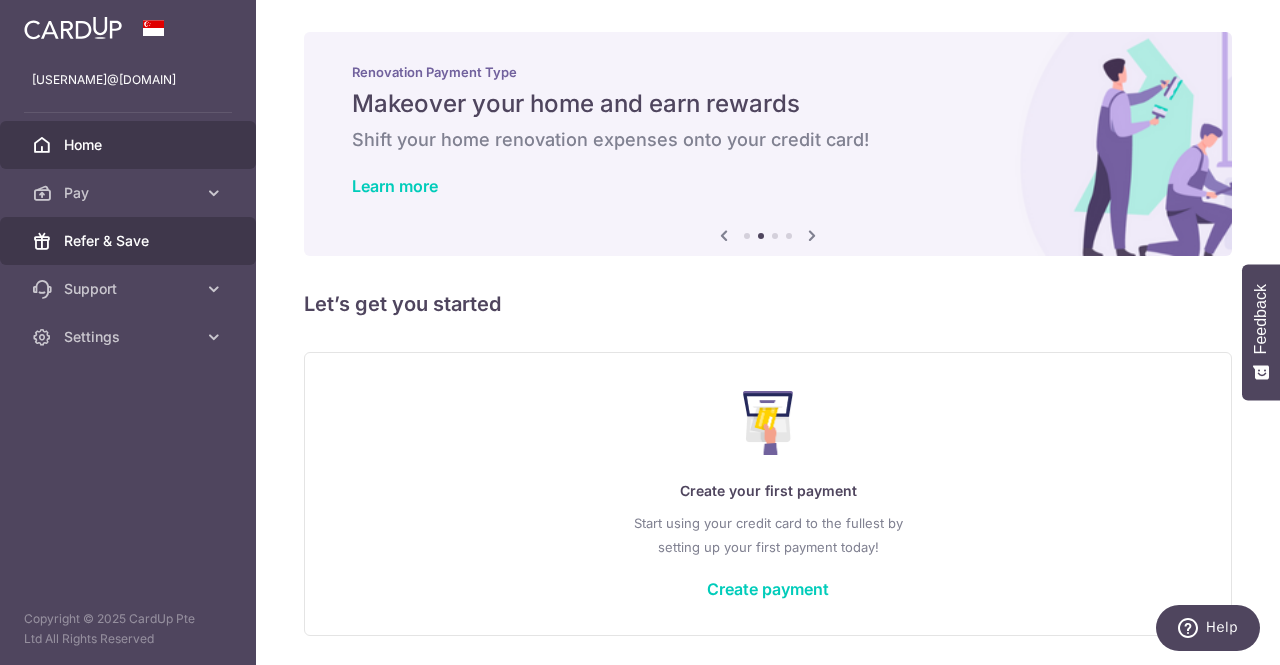 click on "Refer & Save" at bounding box center (130, 241) 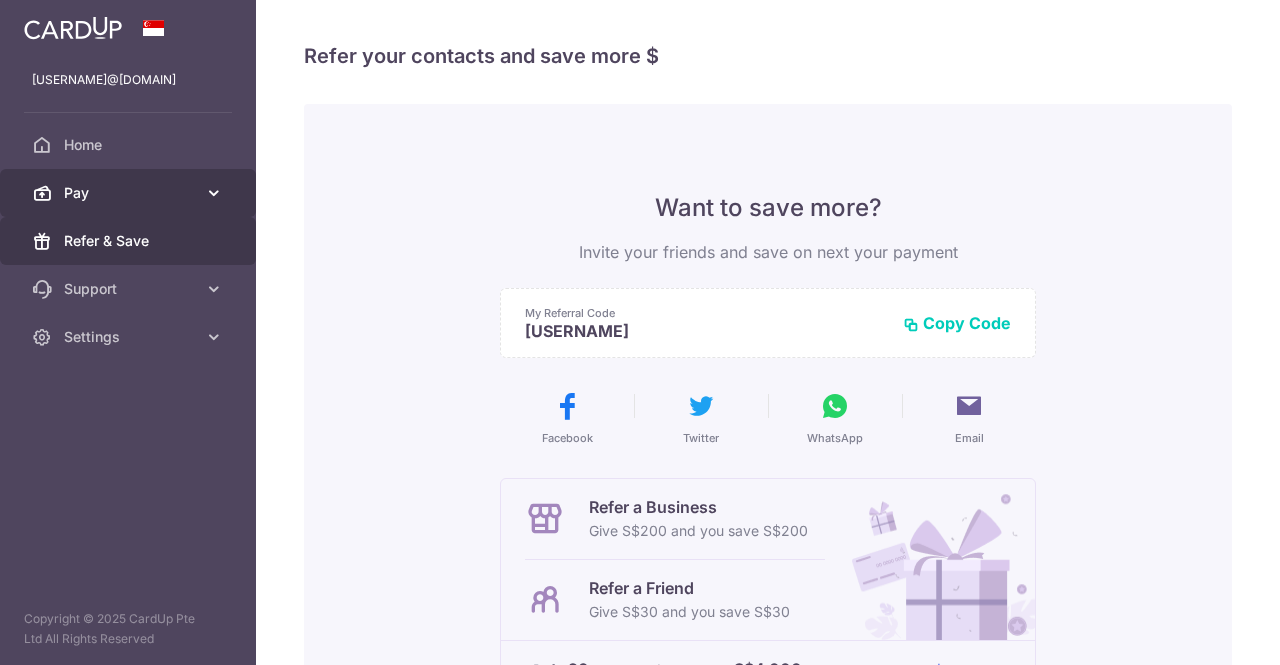 scroll, scrollTop: 0, scrollLeft: 0, axis: both 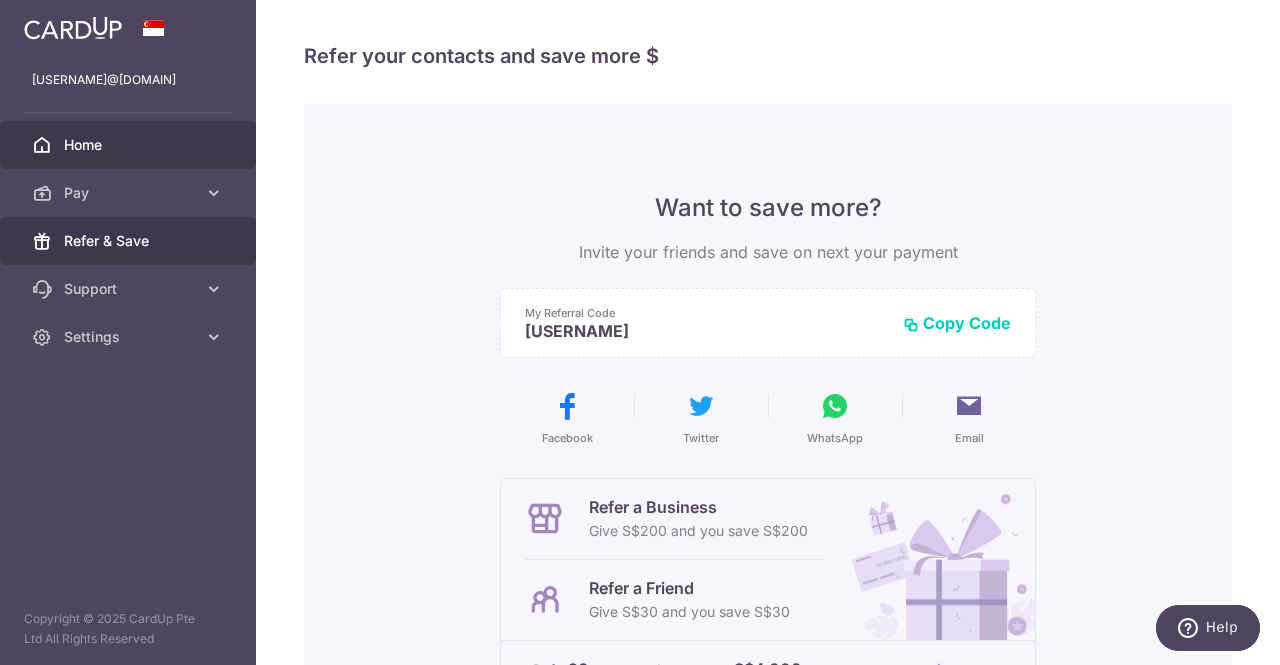 click on "Home" at bounding box center (128, 145) 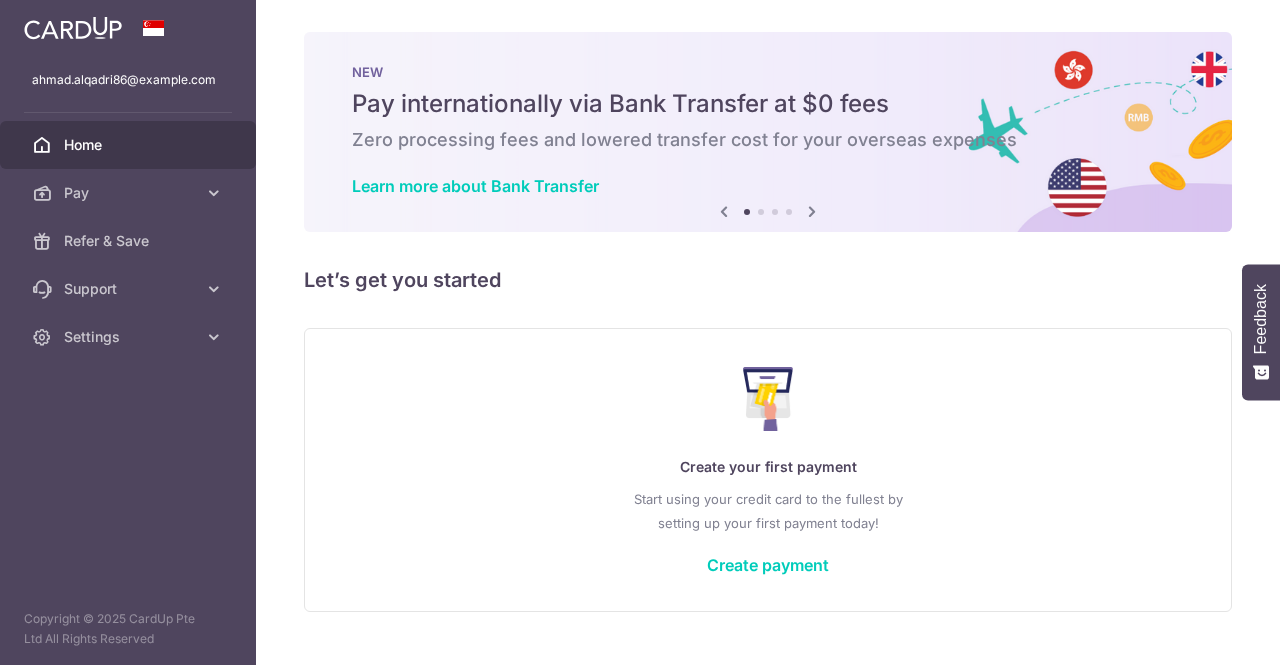 scroll, scrollTop: 0, scrollLeft: 0, axis: both 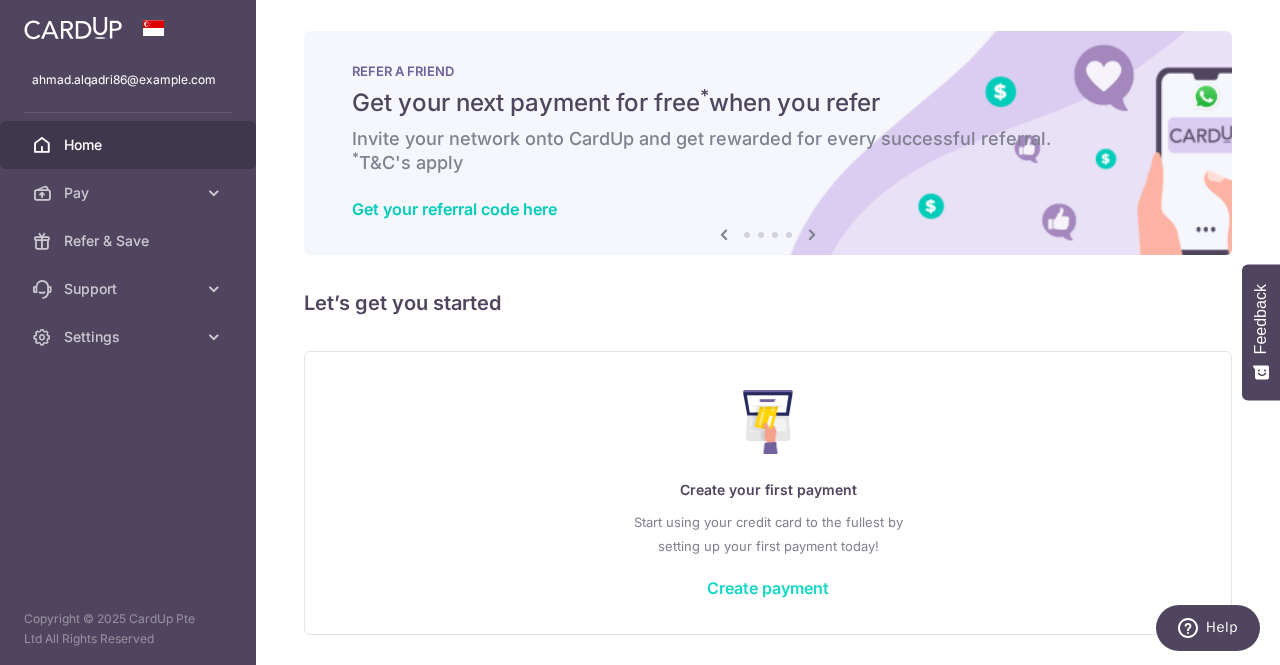 click on "Create payment" at bounding box center [768, 588] 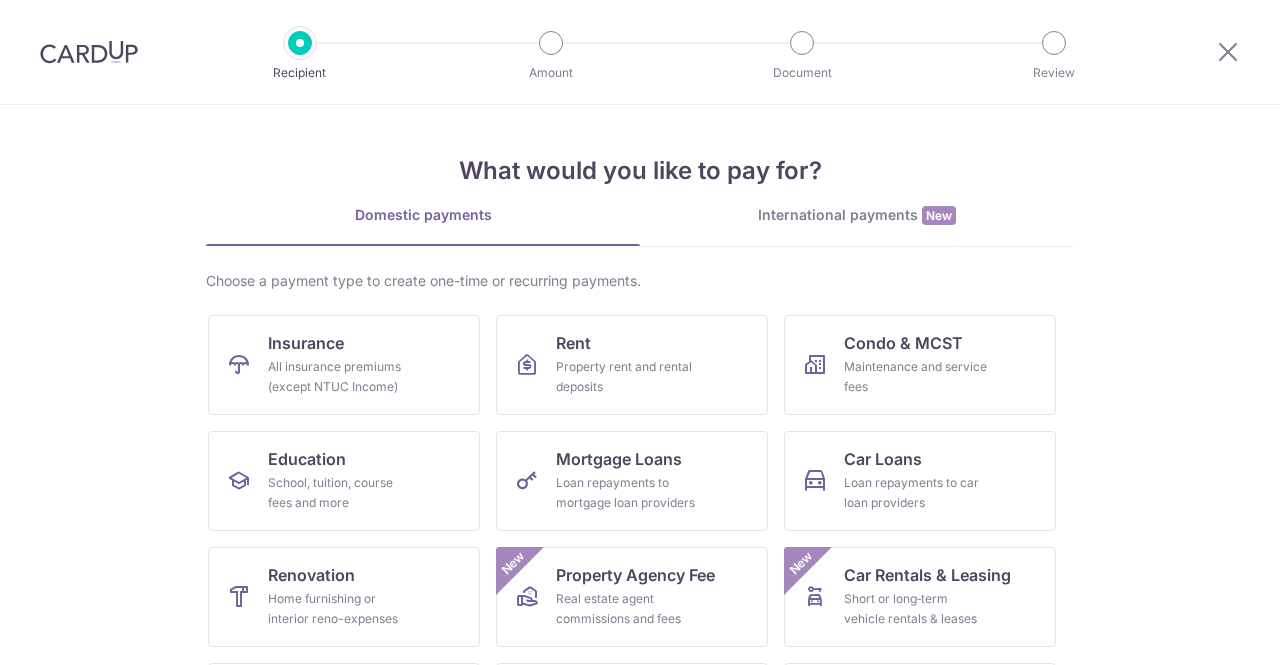 scroll, scrollTop: 0, scrollLeft: 0, axis: both 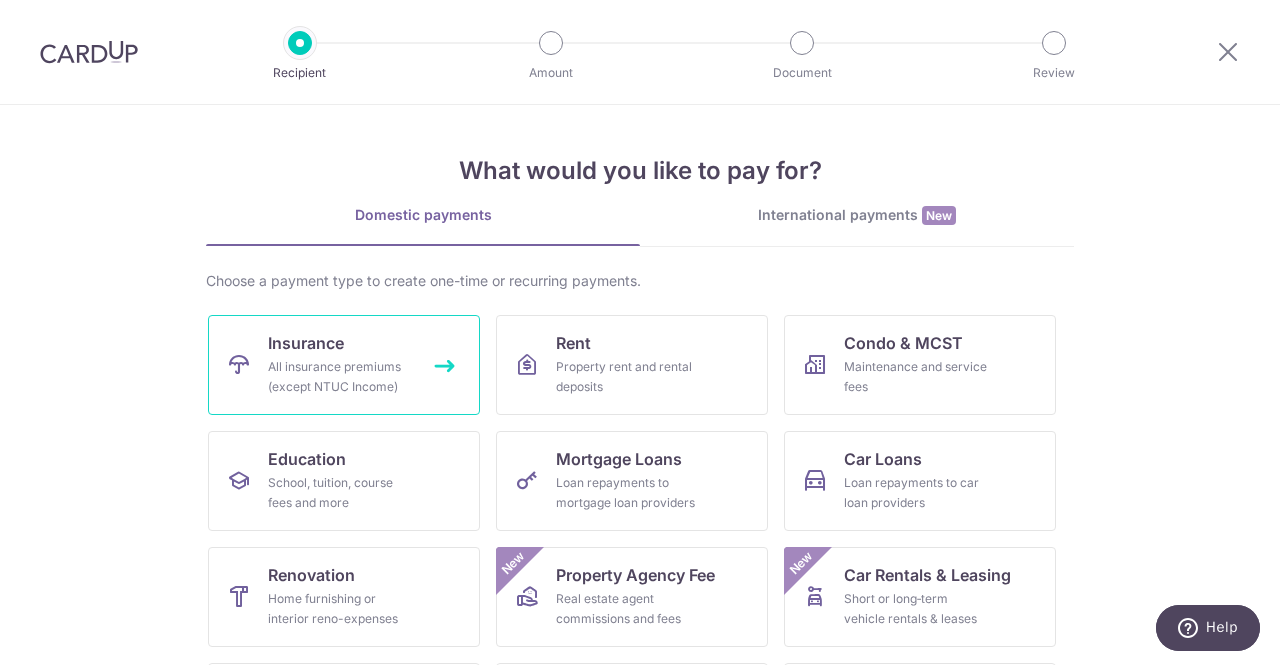 click on "All insurance premiums (except NTUC Income)" at bounding box center [340, 377] 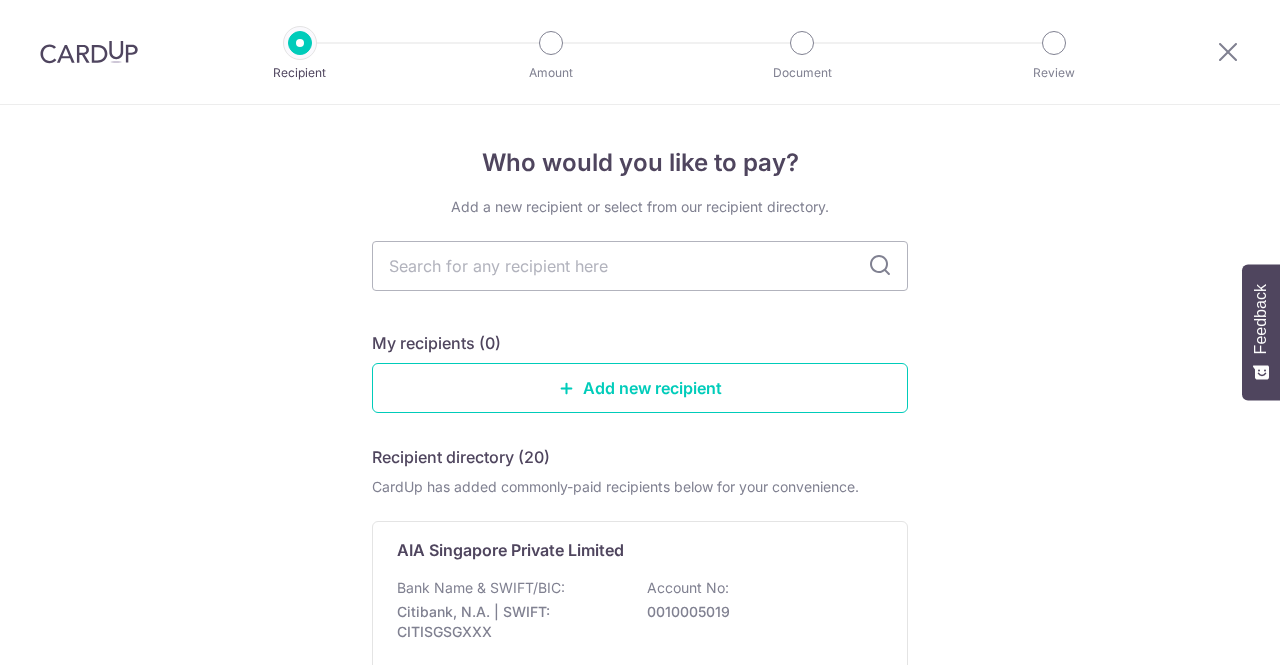 scroll, scrollTop: 0, scrollLeft: 0, axis: both 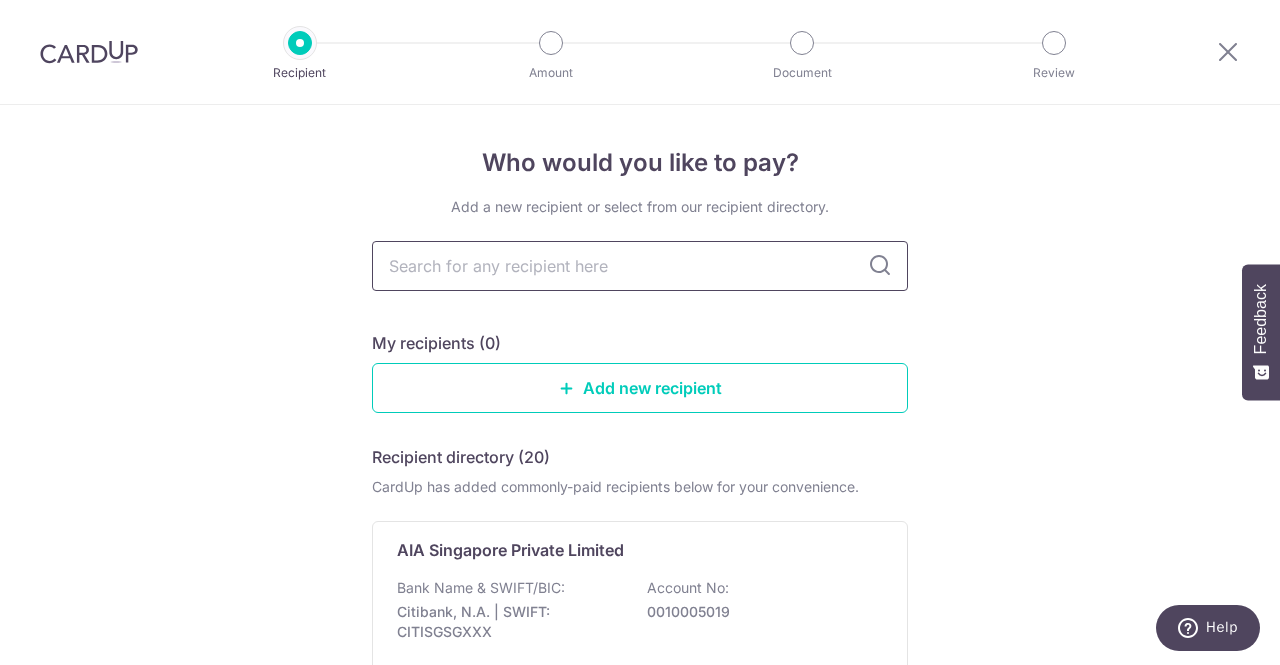 click at bounding box center (640, 266) 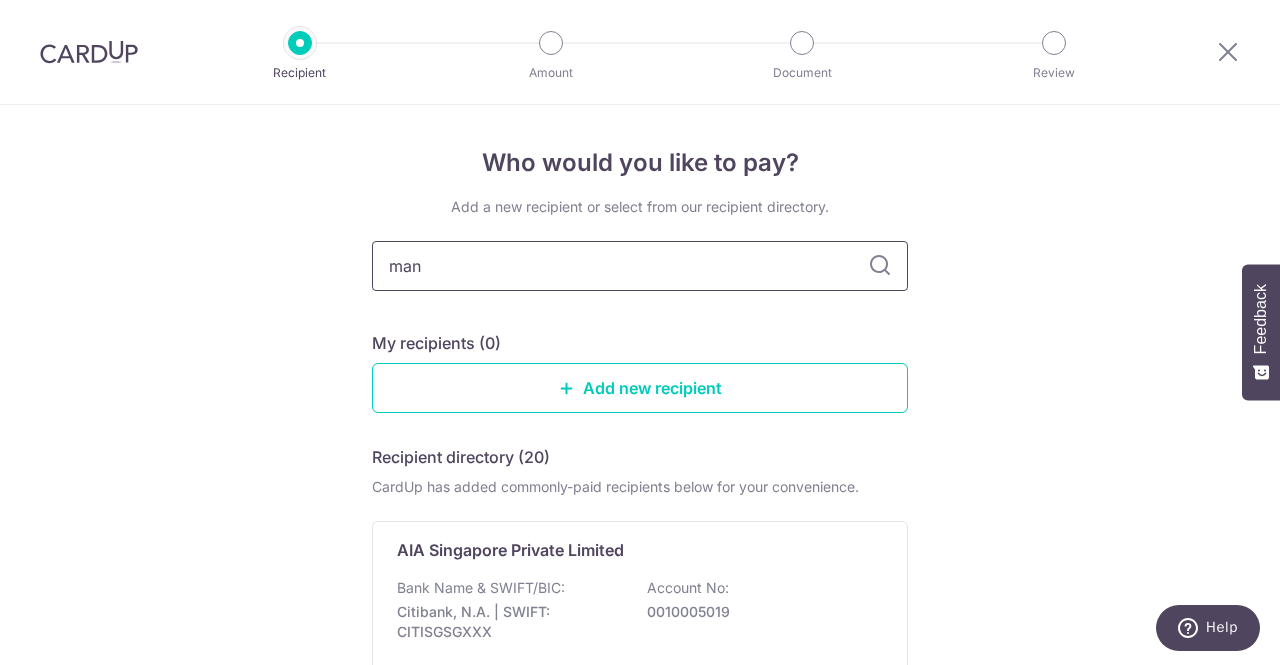 type on "manu" 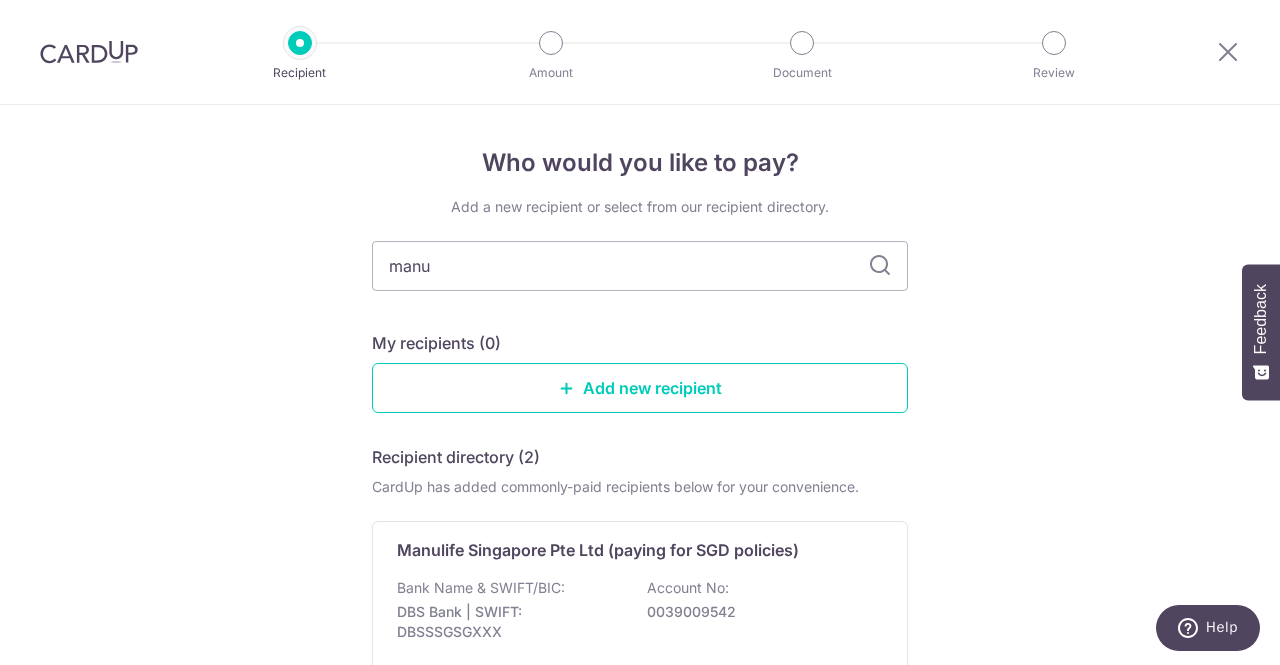 click at bounding box center (880, 266) 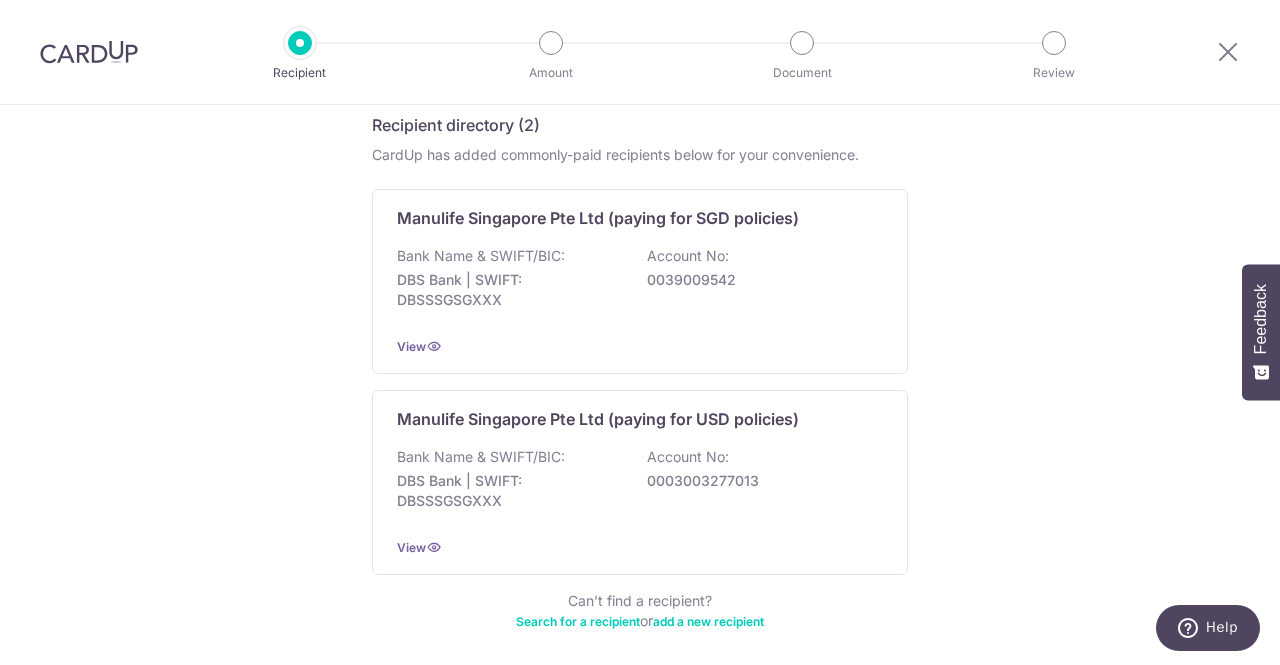 scroll, scrollTop: 333, scrollLeft: 0, axis: vertical 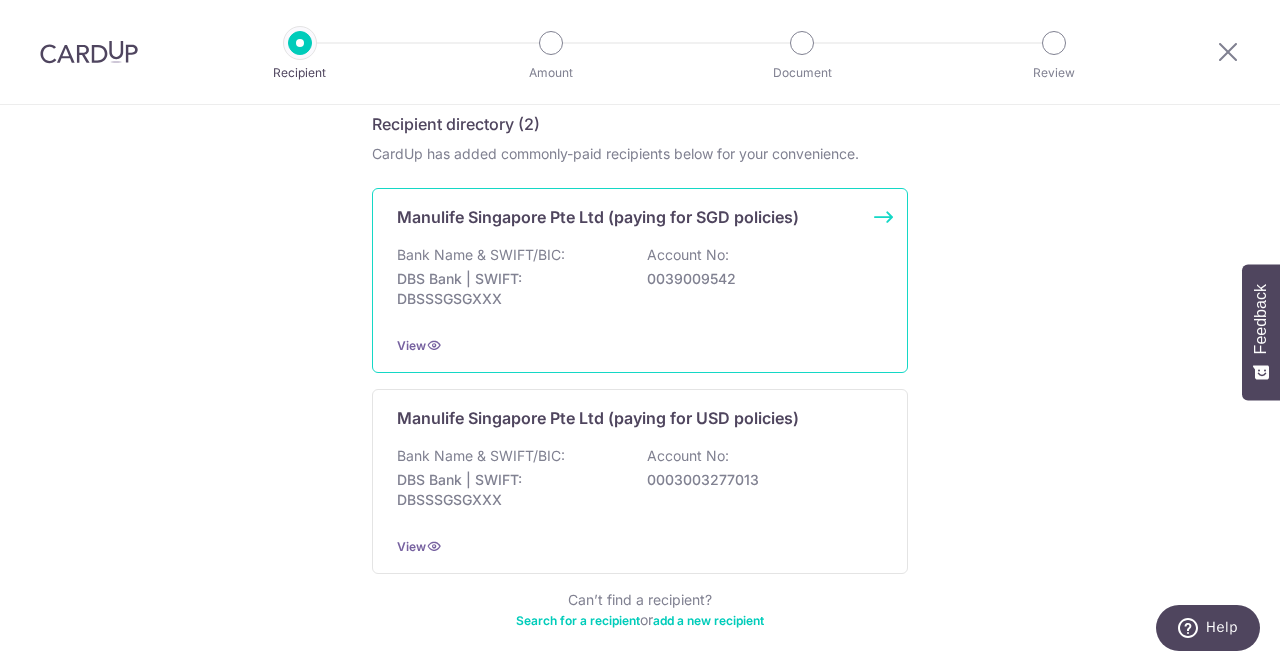 click on "Manulife Singapore Pte Ltd (paying for SGD policies)
Bank Name & SWIFT/BIC:
DBS Bank | SWIFT: DBSSSGSGXXX
Account No:
0039009542
View" at bounding box center [640, 280] 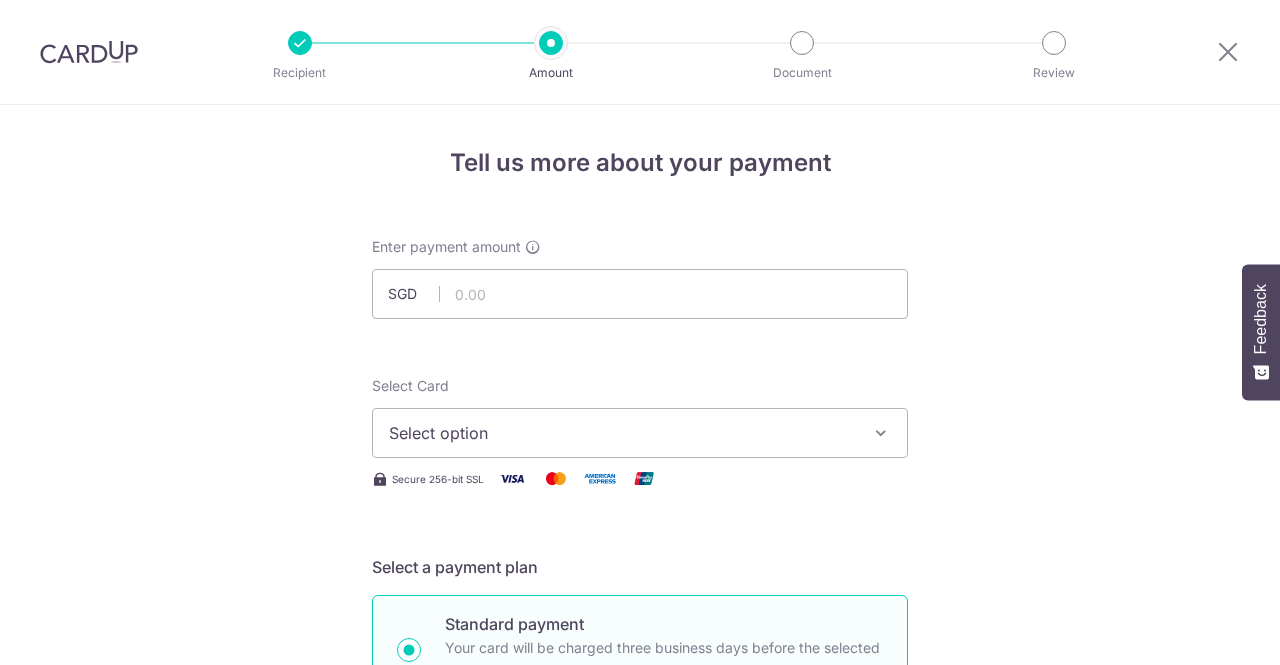 scroll, scrollTop: 0, scrollLeft: 0, axis: both 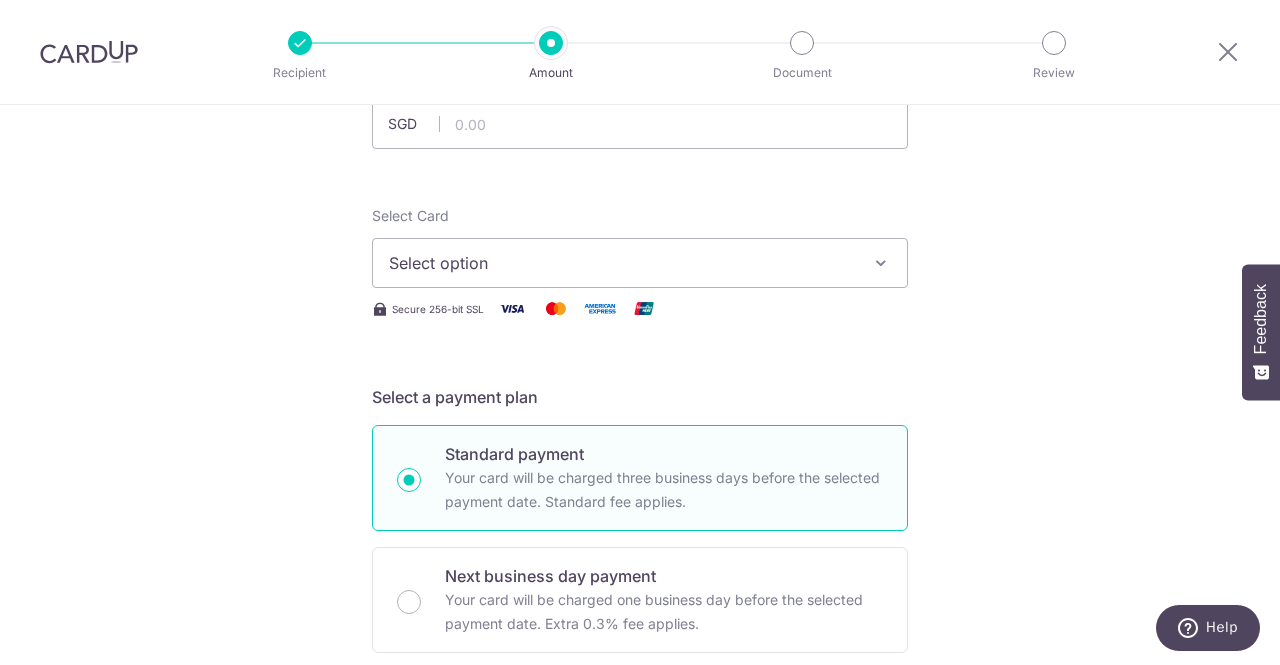 click on "Select option" at bounding box center [640, 263] 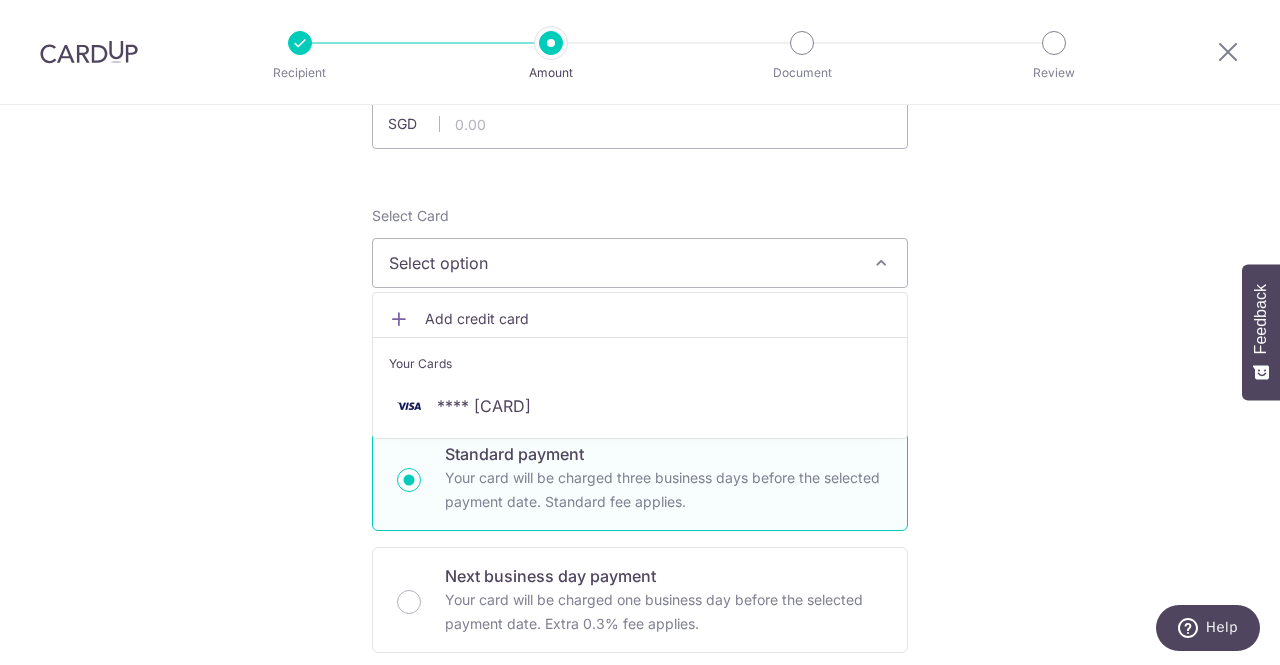 click on "Tell us more about your payment
Enter payment amount
SGD
Select Card
Select option
Add credit card
Your Cards
**** 4494
Secure 256-bit SSL
Text
New card details
Card
Secure 256-bit SSL" at bounding box center (640, 839) 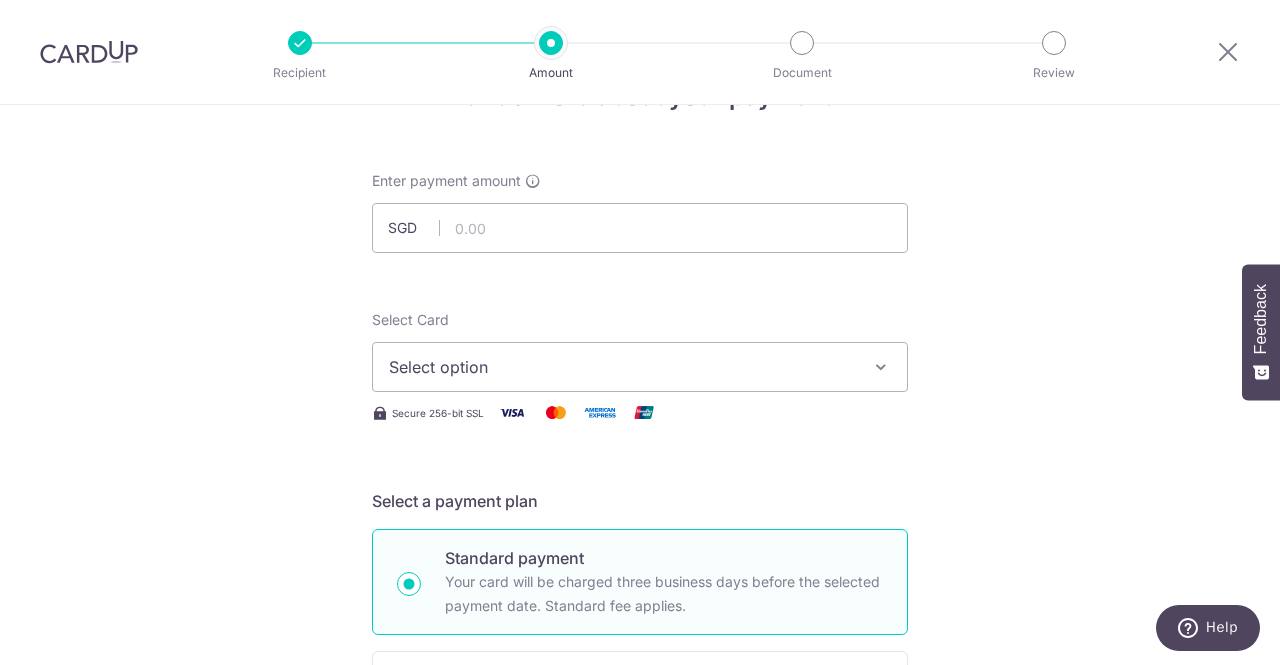 scroll, scrollTop: 70, scrollLeft: 0, axis: vertical 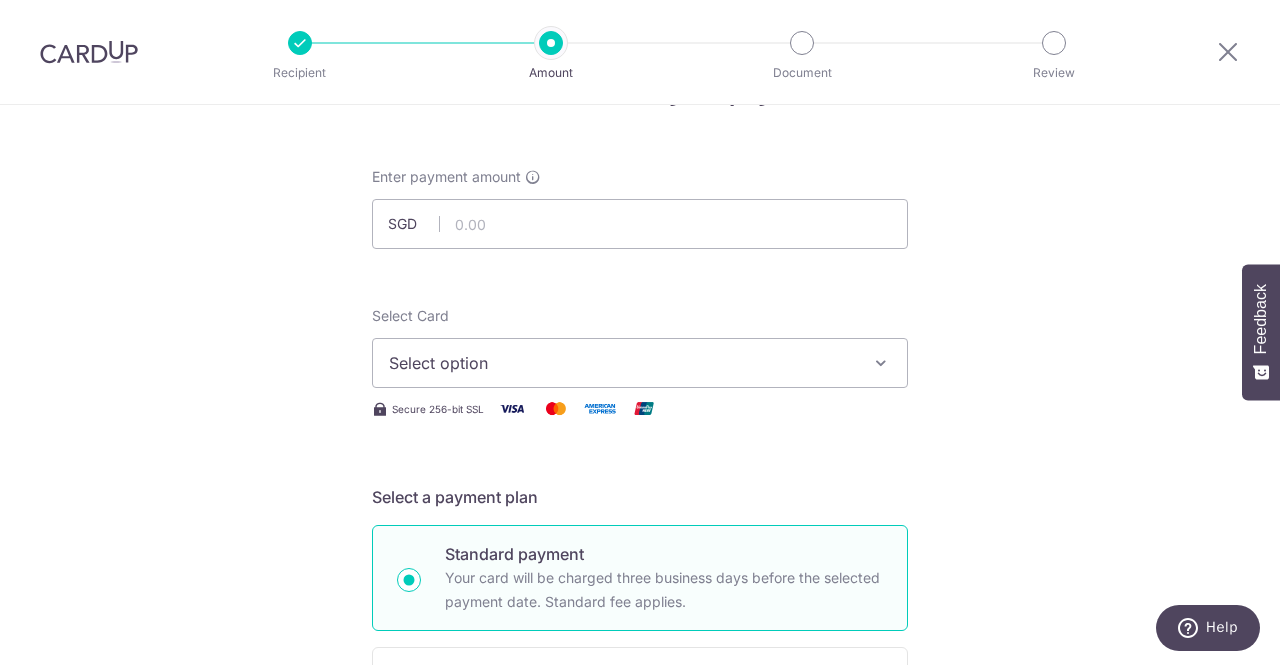 drag, startPoint x: 882, startPoint y: 353, endPoint x: 870, endPoint y: 359, distance: 13.416408 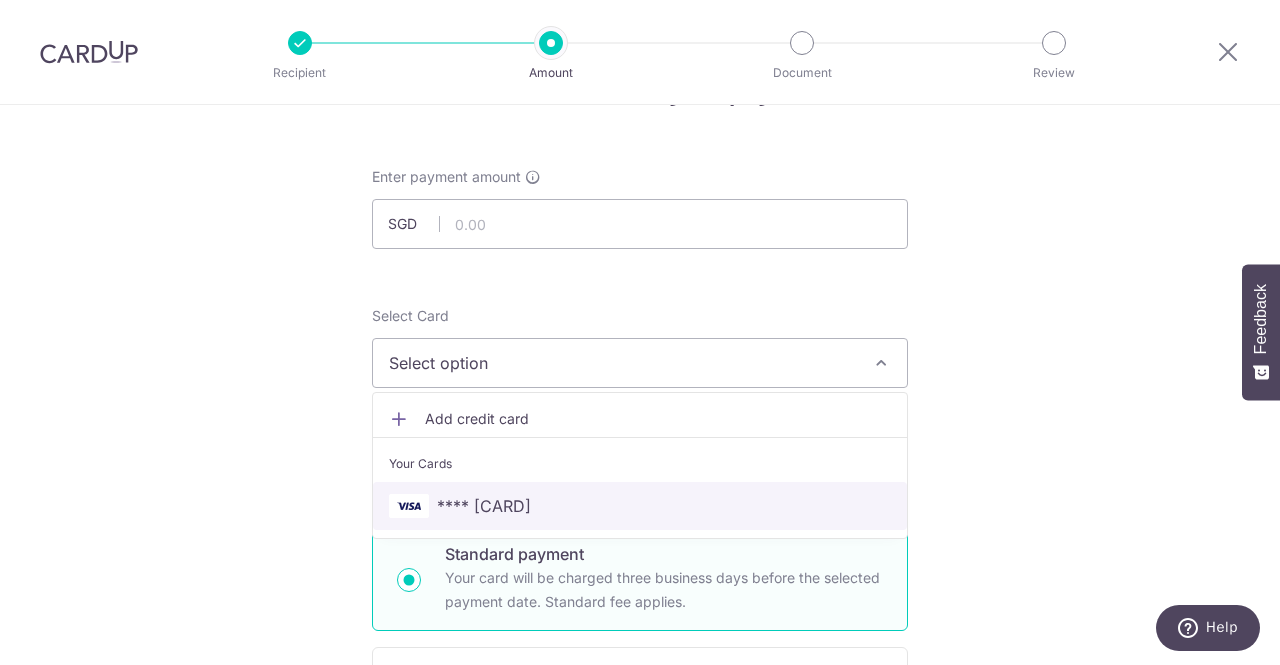 click on "**** 4494" at bounding box center (640, 506) 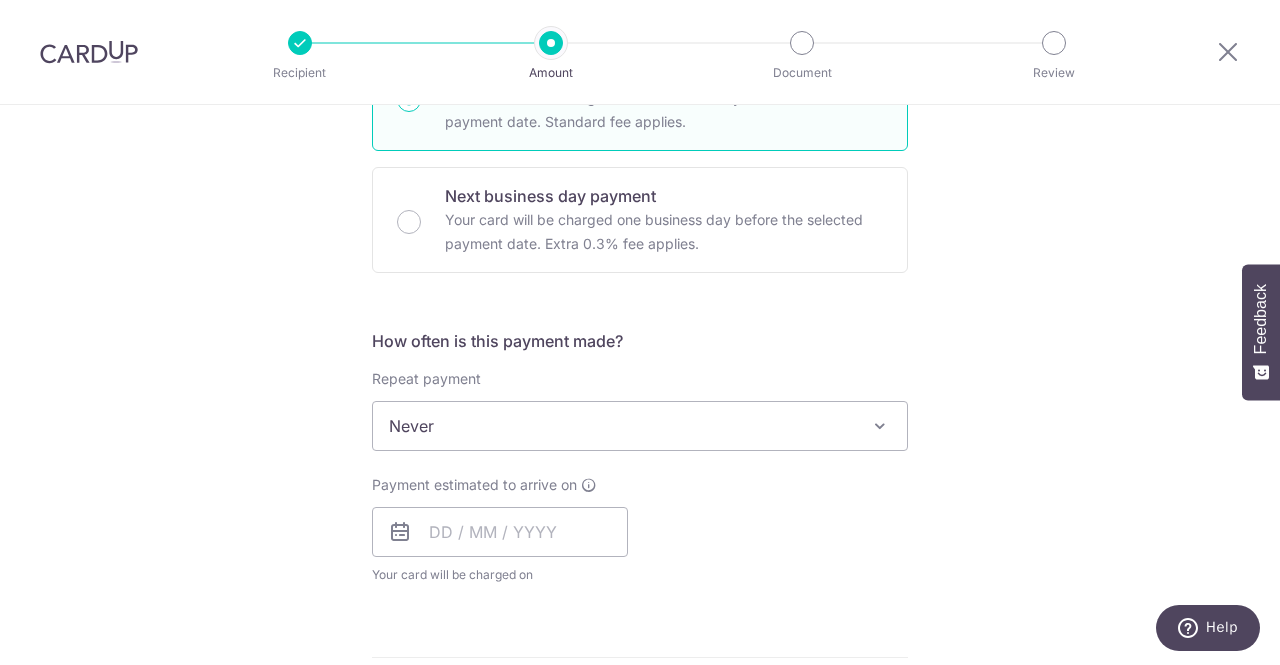 scroll, scrollTop: 551, scrollLeft: 0, axis: vertical 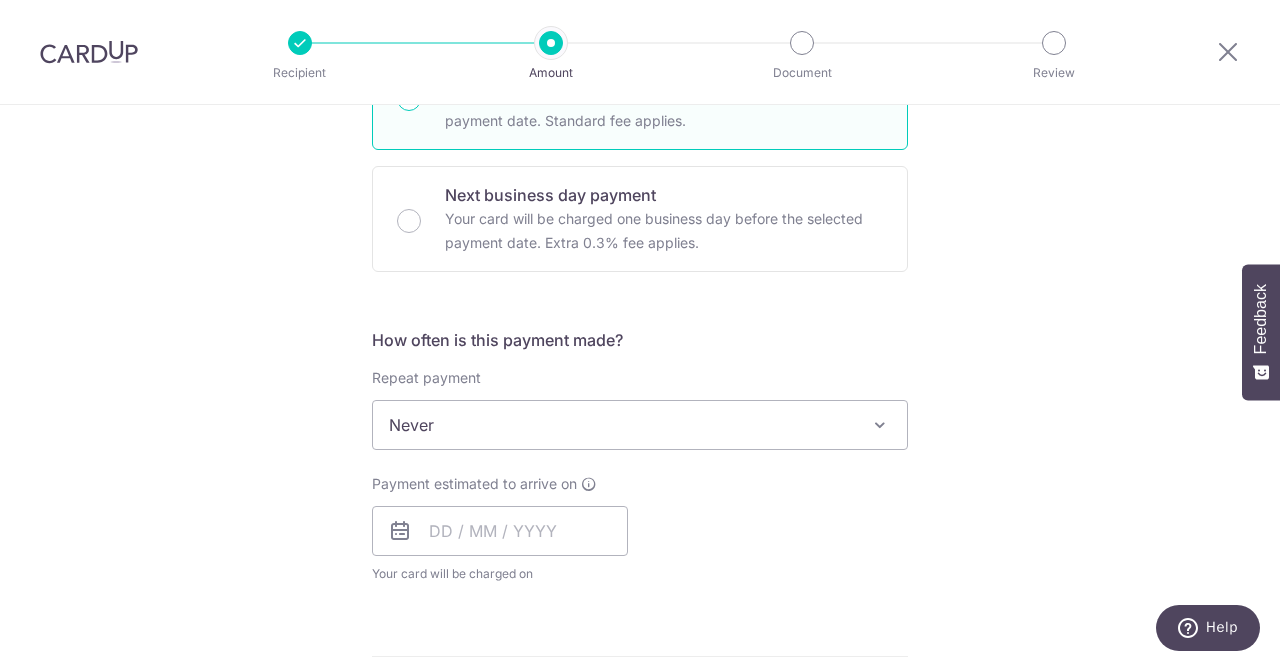click at bounding box center [880, 425] 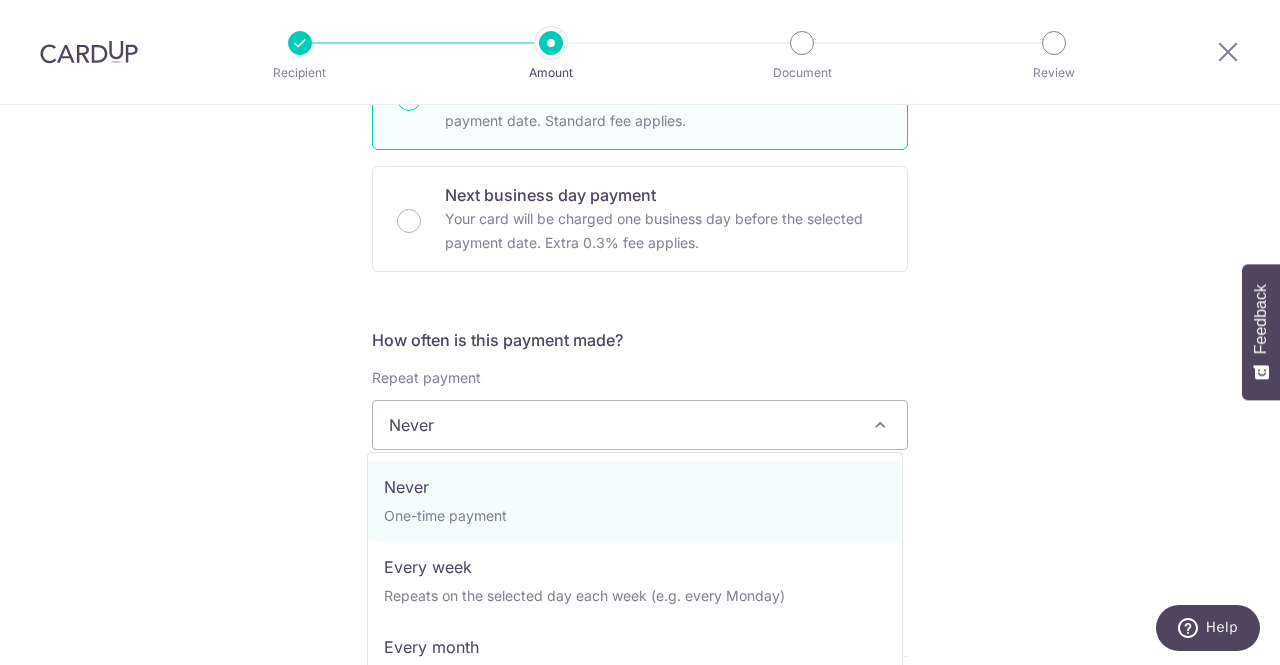 scroll, scrollTop: 551, scrollLeft: 0, axis: vertical 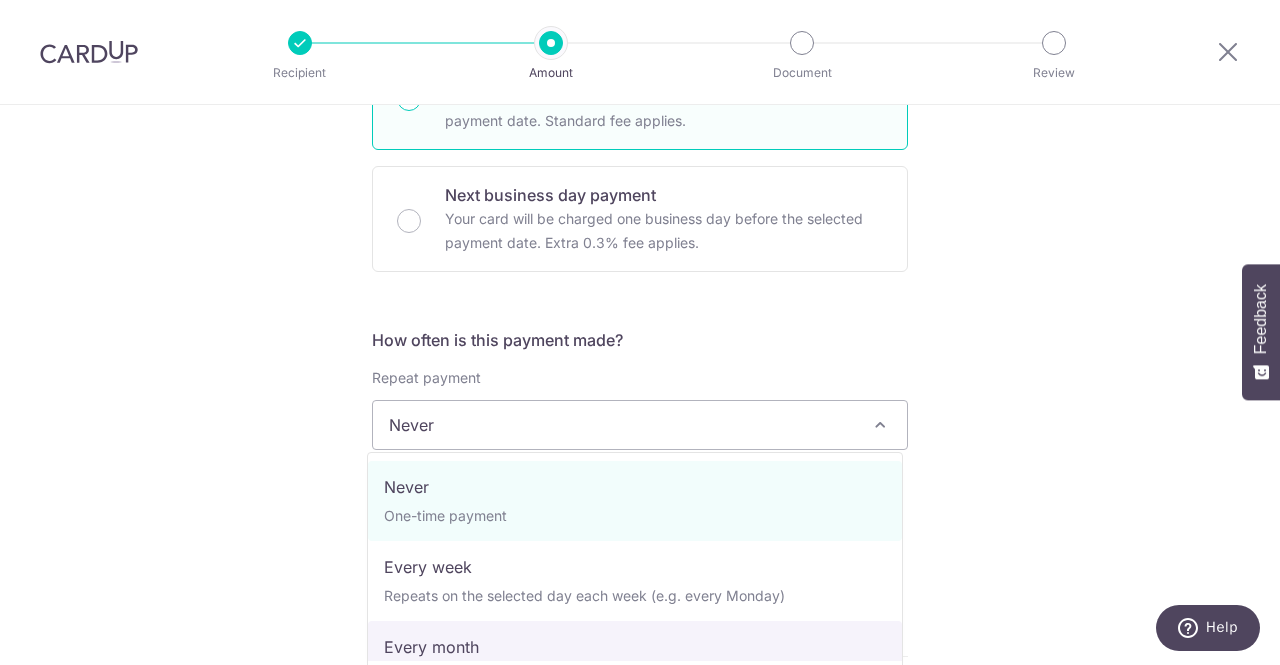 select on "3" 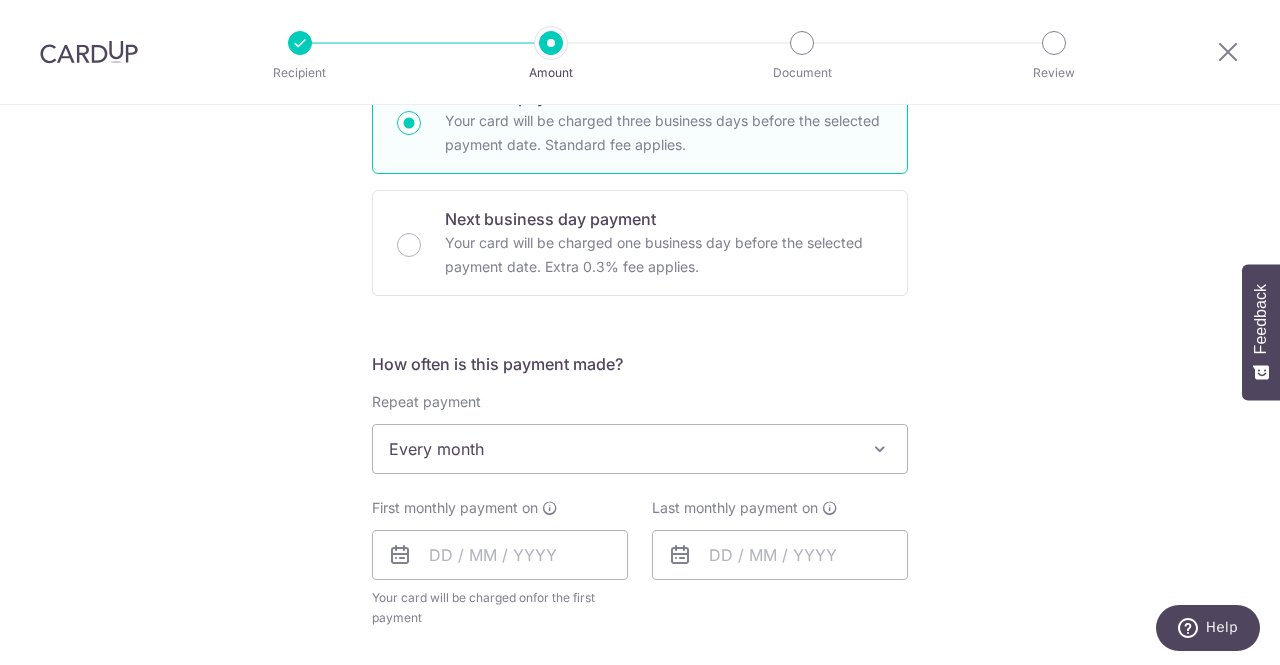 scroll, scrollTop: 689, scrollLeft: 0, axis: vertical 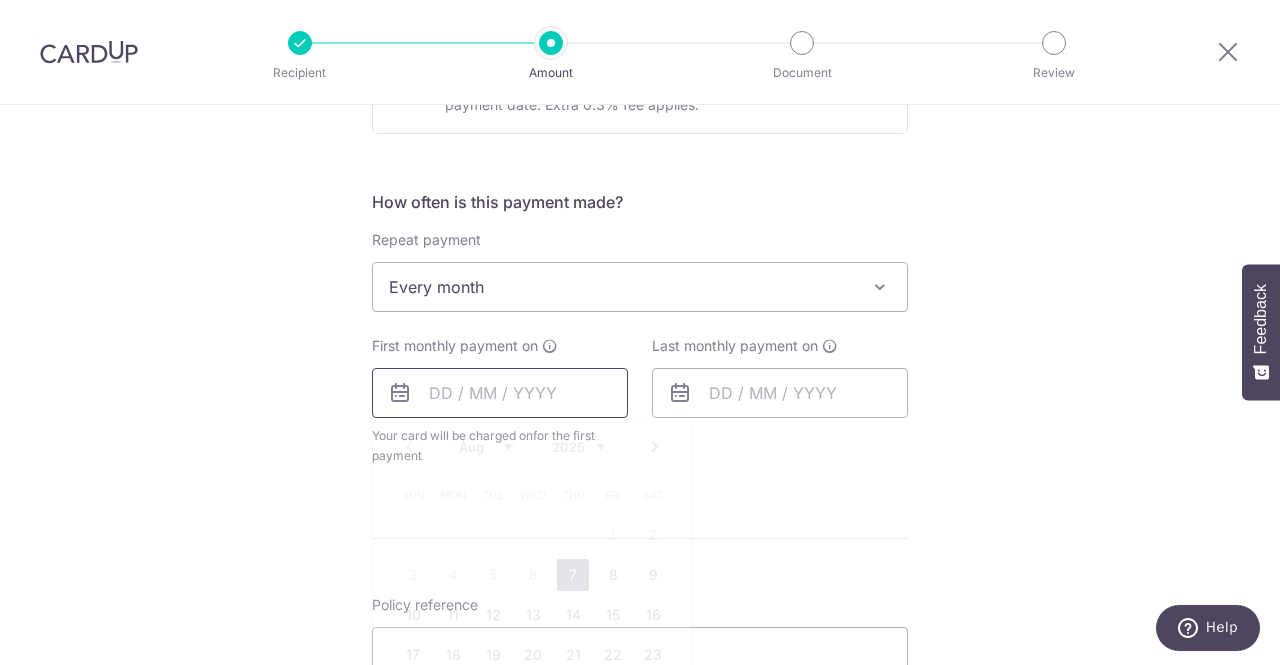click at bounding box center [500, 393] 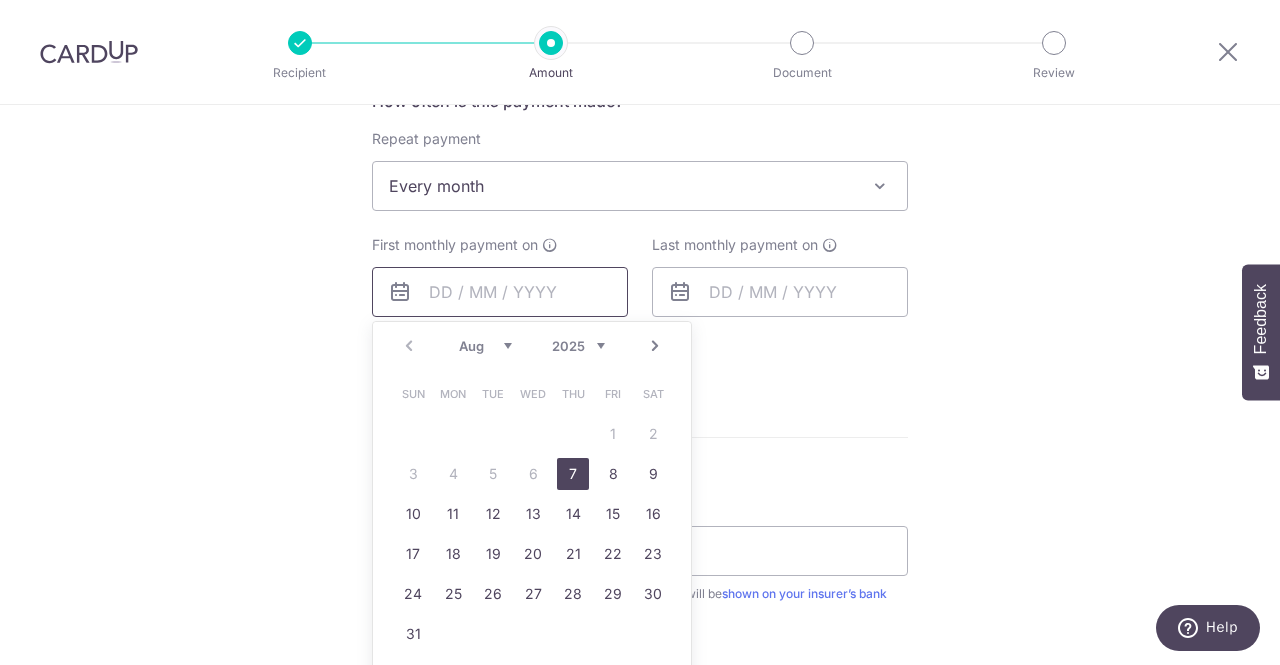 scroll, scrollTop: 791, scrollLeft: 0, axis: vertical 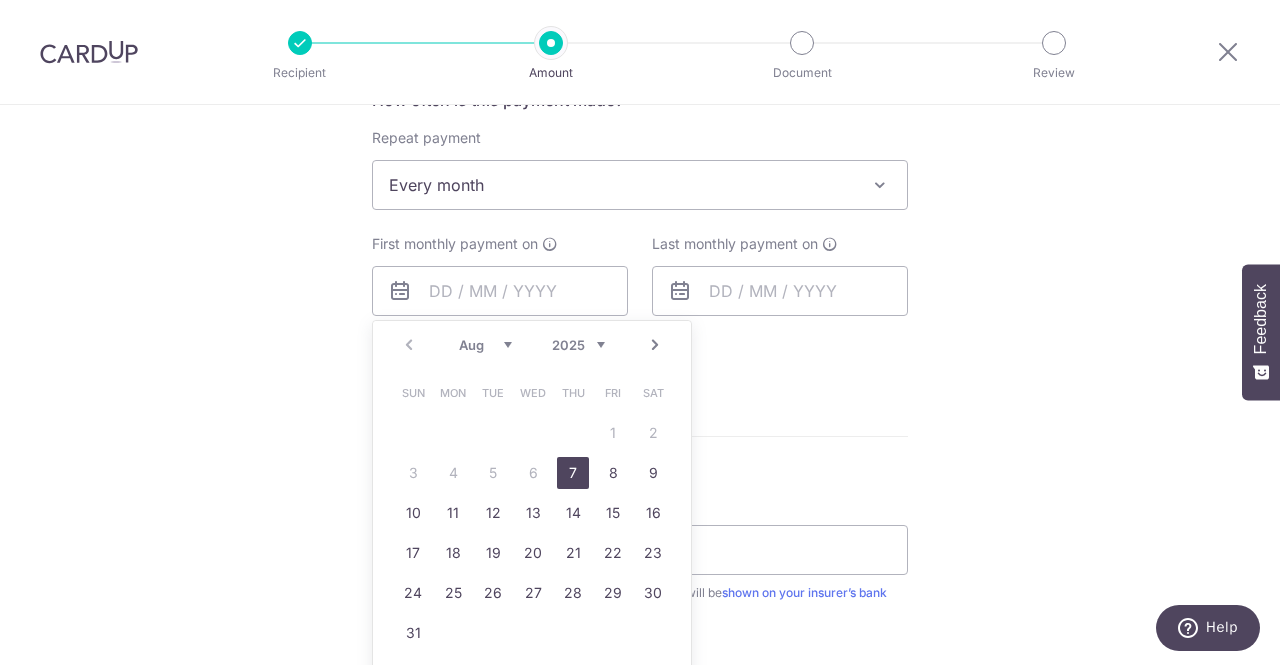 click on "7" at bounding box center (573, 473) 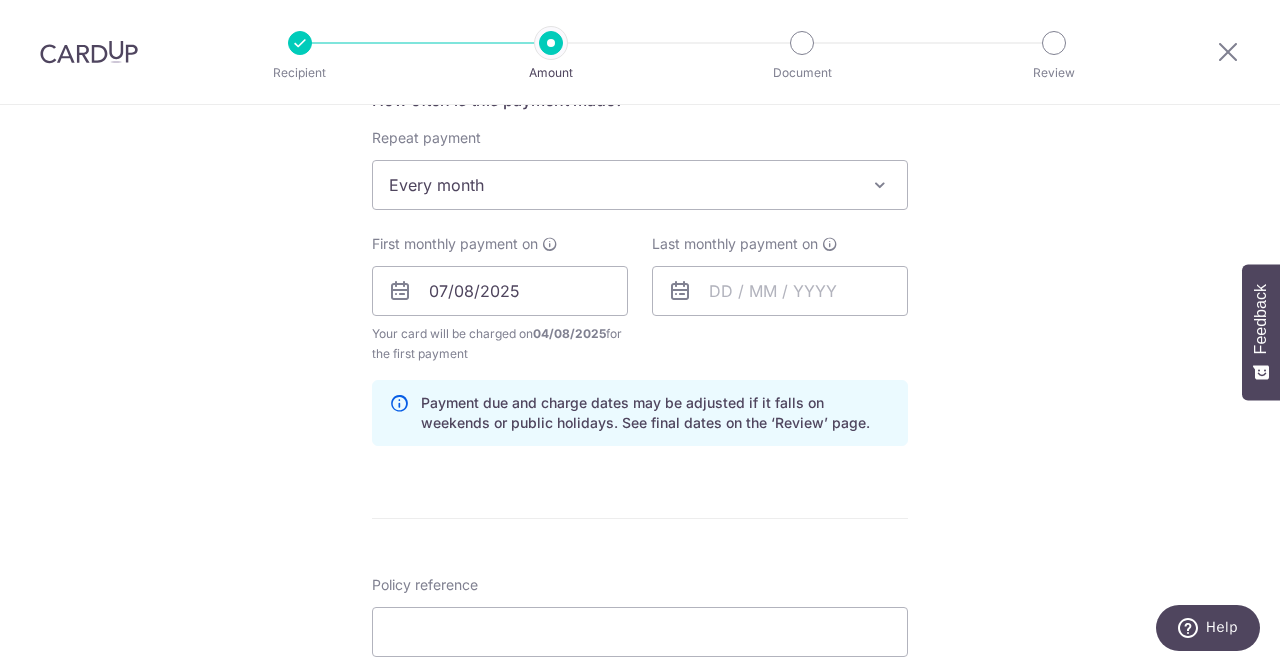 click on "Tell us more about your payment
Enter payment amount
SGD
Select Card
**** 4494
Add credit card
Your Cards
**** 4494
Secure 256-bit SSL
Text
New card details
Card
Secure 256-bit SSL" at bounding box center [640, 269] 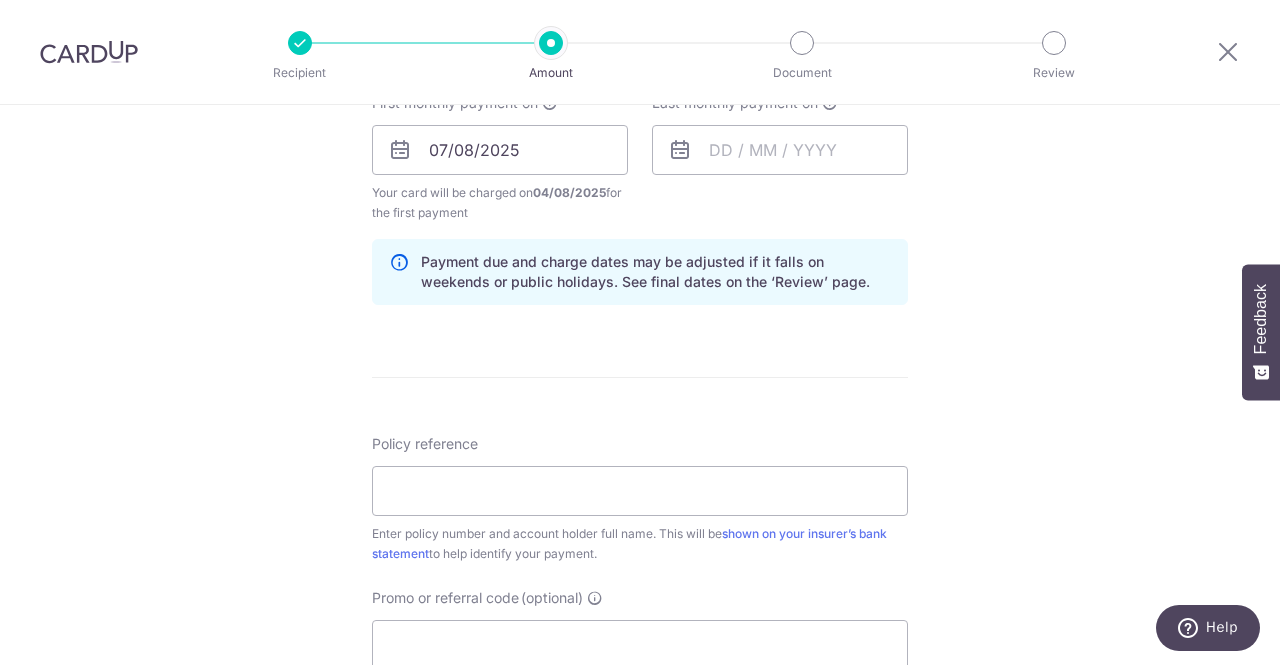 scroll, scrollTop: 933, scrollLeft: 0, axis: vertical 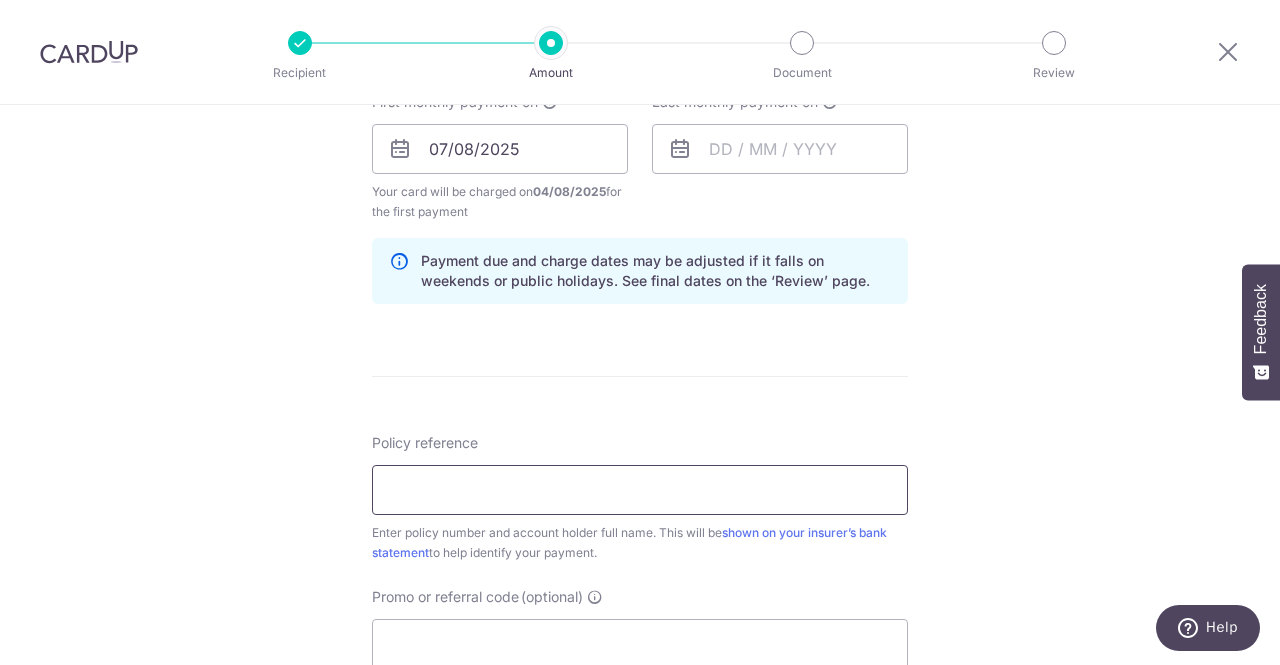 click on "Policy reference" at bounding box center (640, 490) 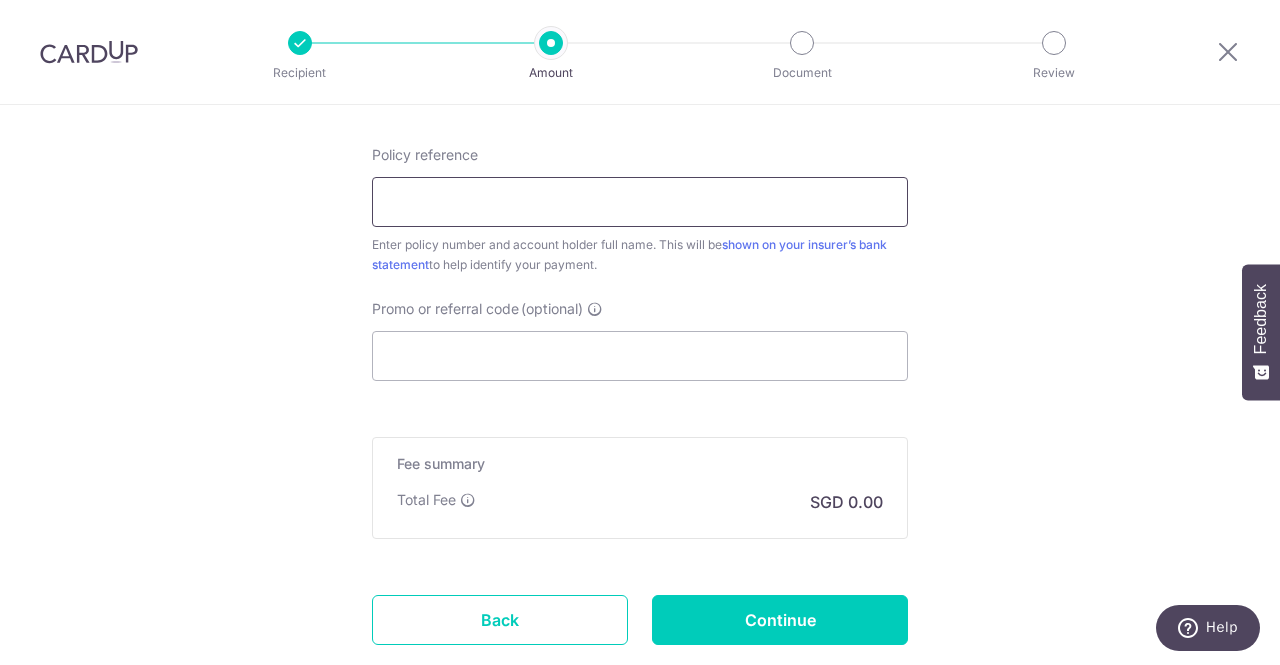 scroll, scrollTop: 1222, scrollLeft: 0, axis: vertical 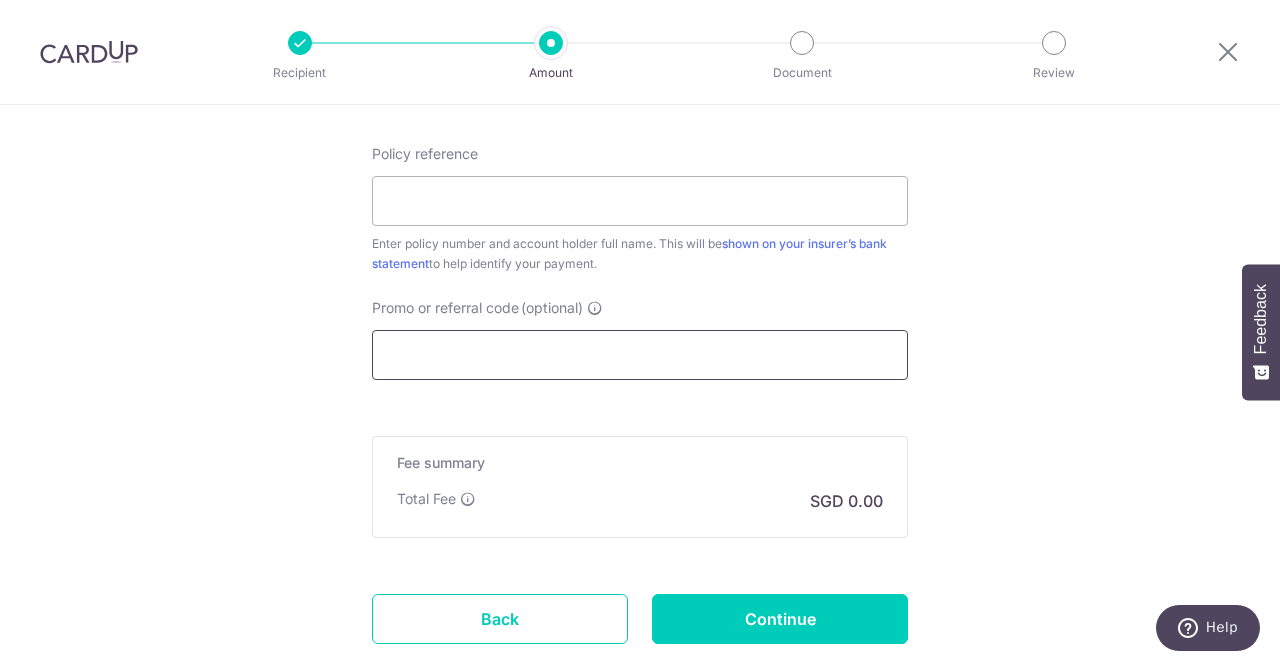 click on "Promo or referral code
(optional)" at bounding box center [640, 355] 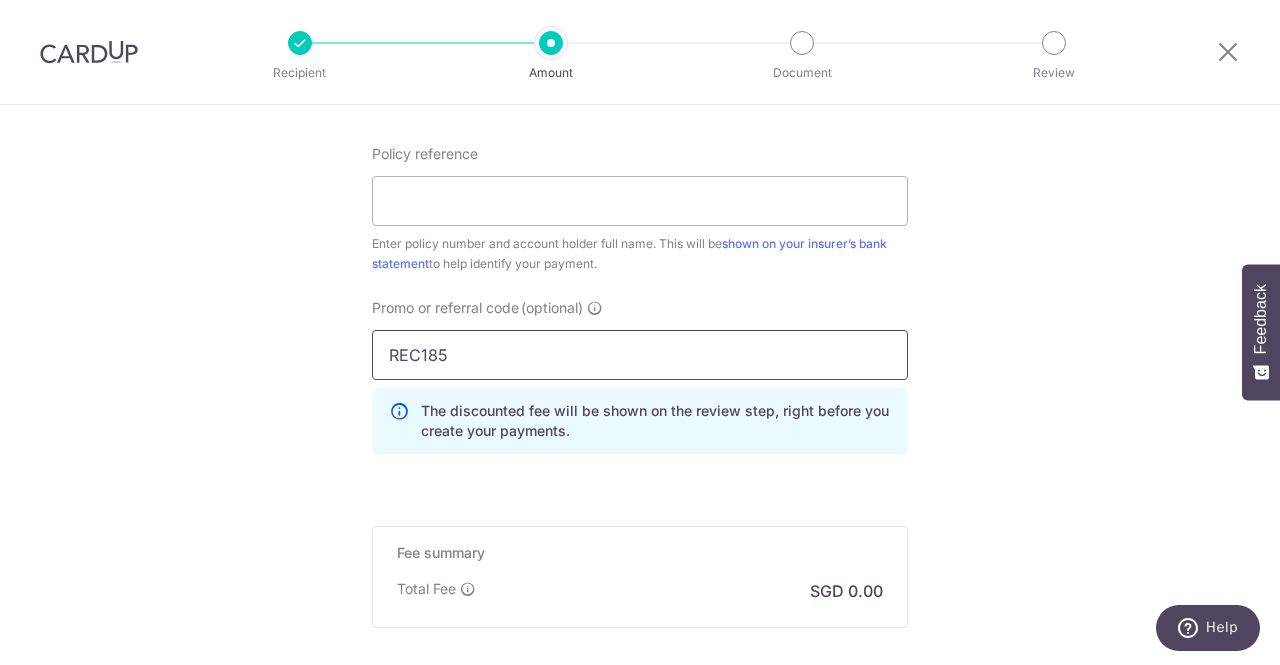 type on "REC185" 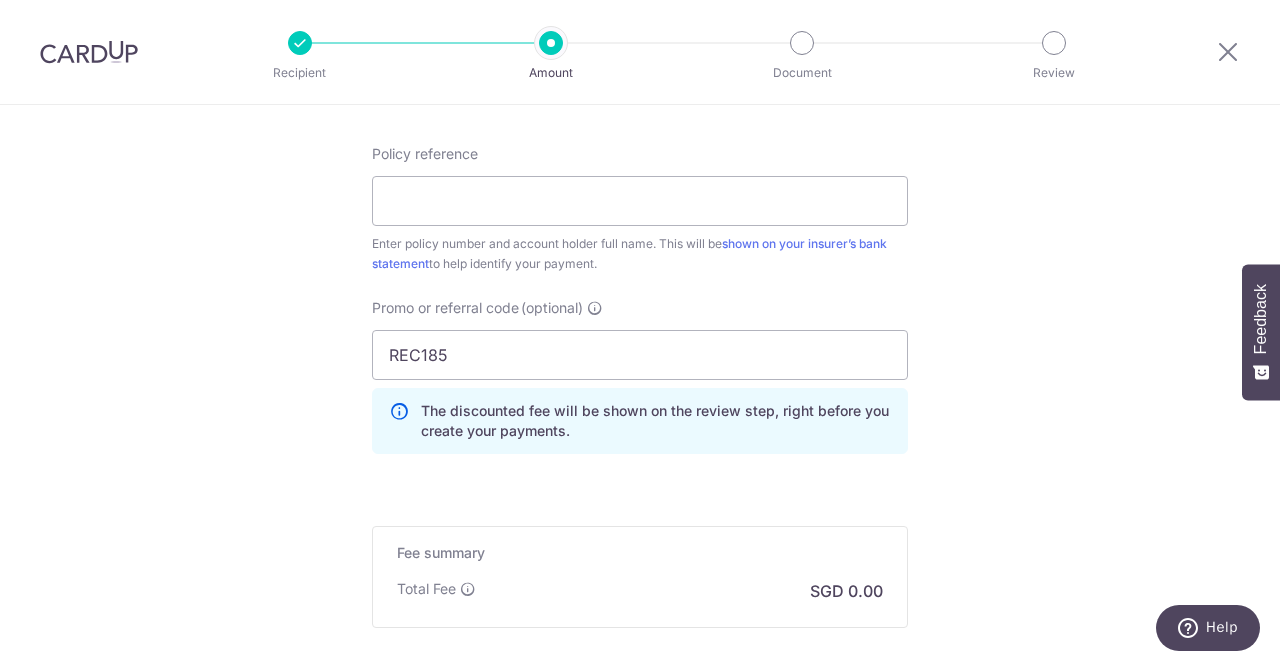 click on "Tell us more about your payment
Enter payment amount
SGD
Select Card
**** 4494
Add credit card
Your Cards
**** 4494
Secure 256-bit SSL
Text
New card details
Card
Secure 256-bit SSL" at bounding box center (640, -117) 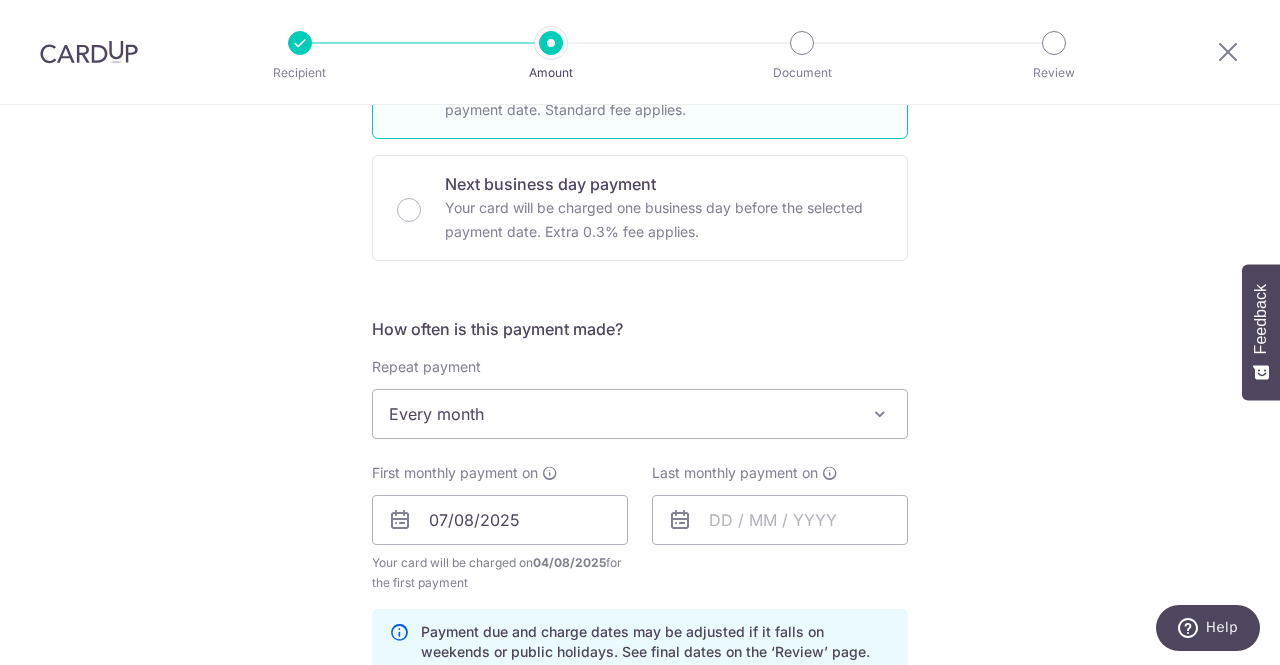 scroll, scrollTop: 563, scrollLeft: 0, axis: vertical 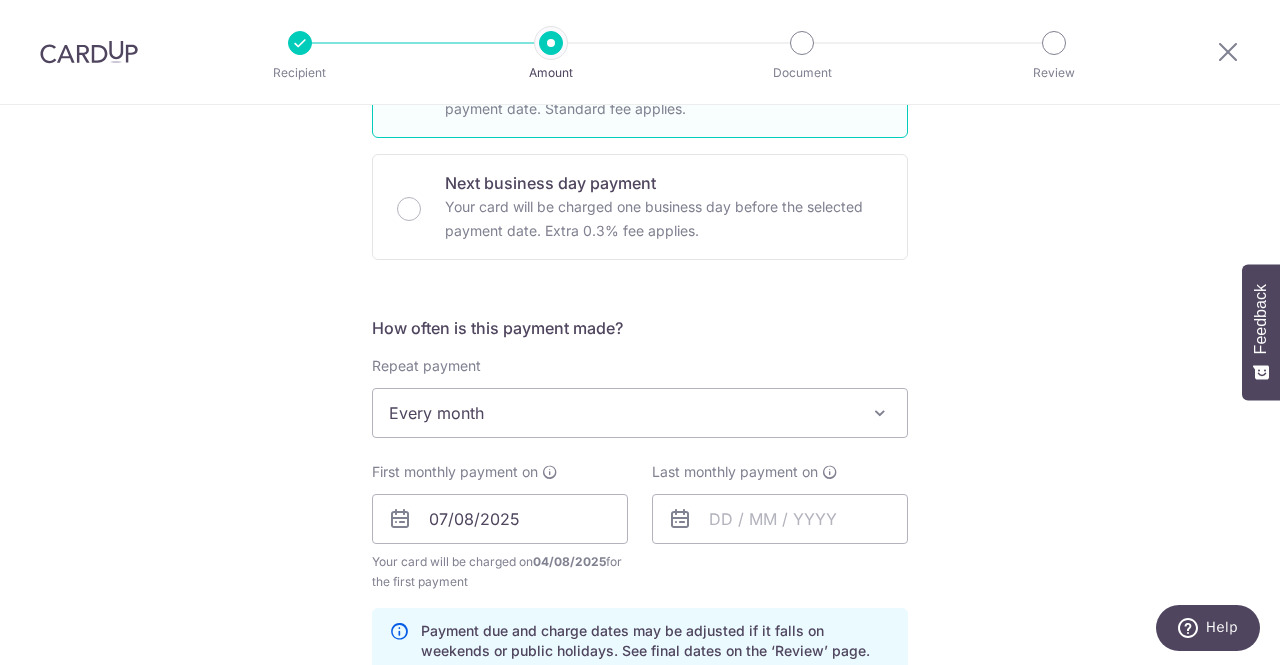 click on "Every month" at bounding box center [640, 413] 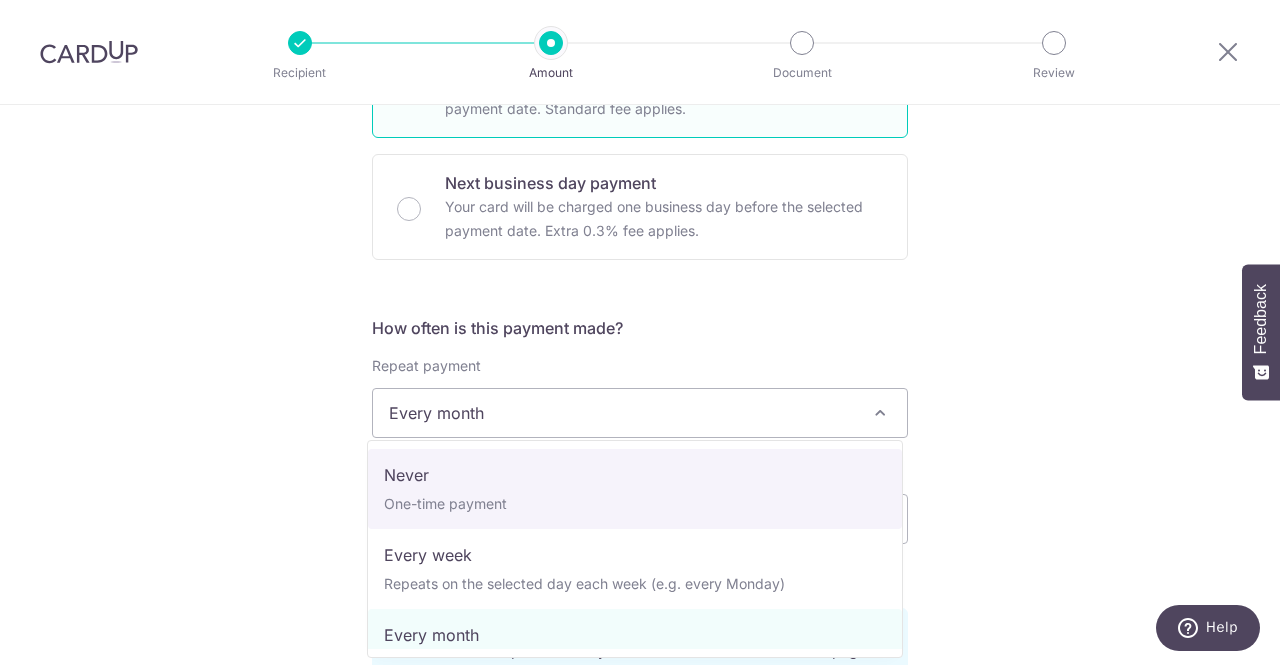 select on "1" 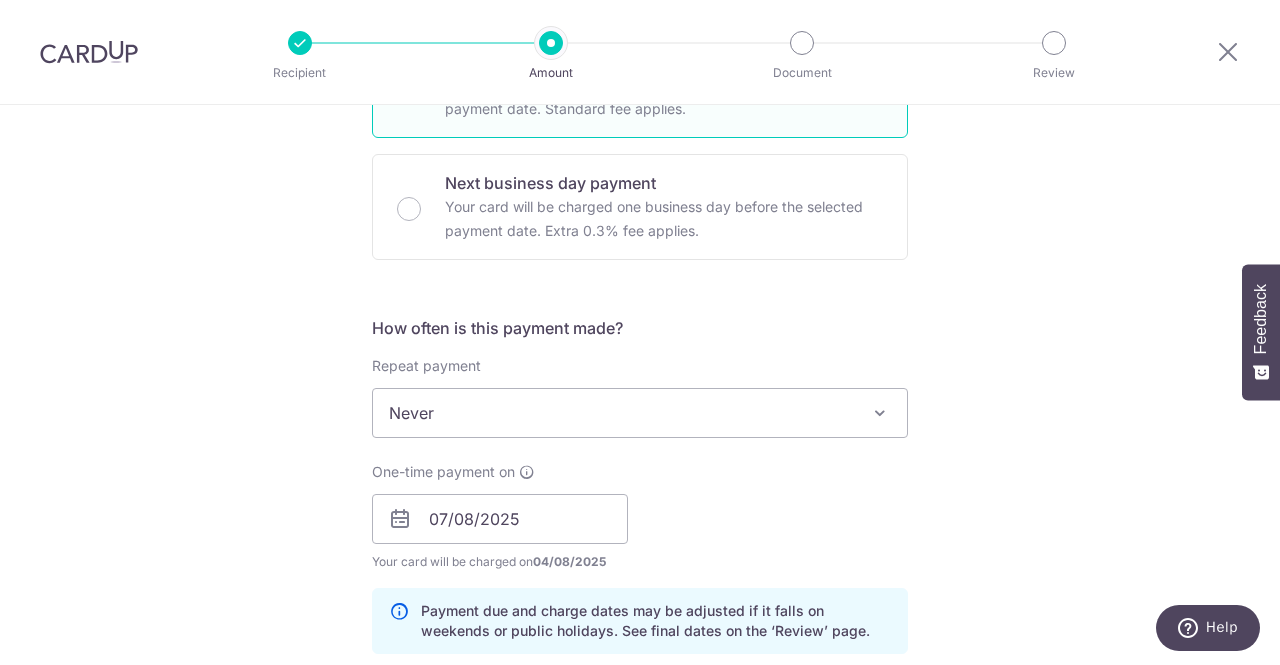 click on "Tell us more about your payment
Enter payment amount
SGD
Select Card
**** 4494
Add credit card
Your Cards
**** 4494
Secure 256-bit SSL
Text
New card details
Card
Secure 256-bit SSL" at bounding box center [640, 532] 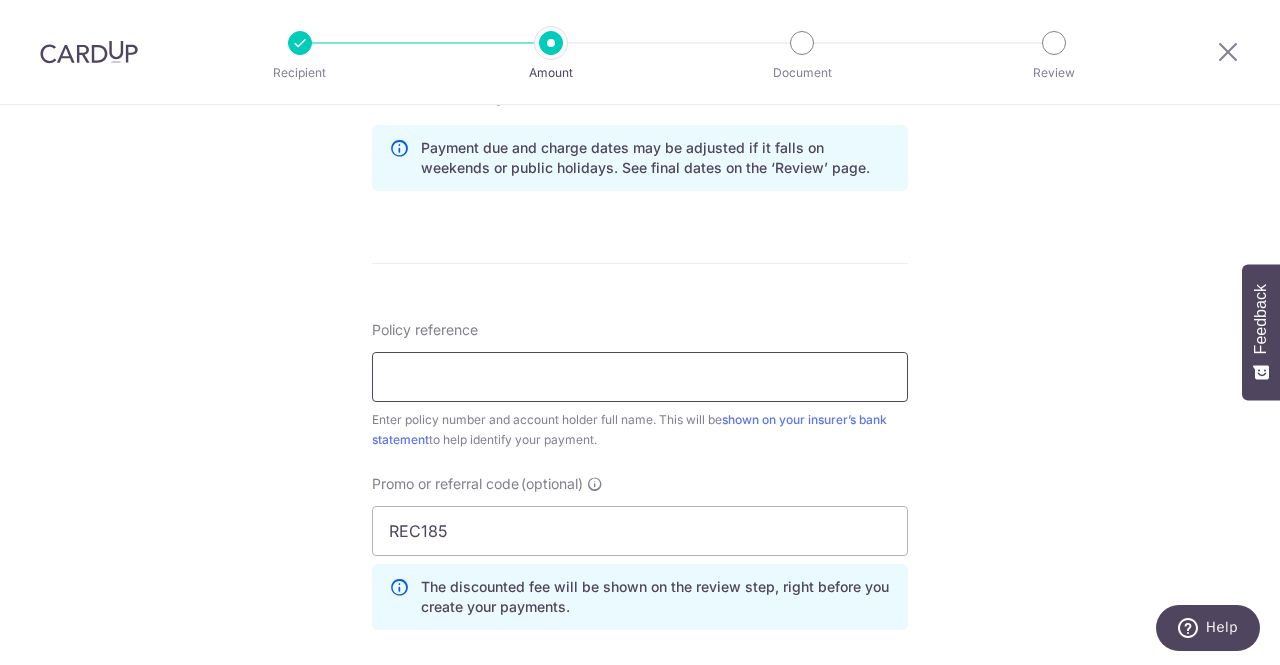 scroll, scrollTop: 1027, scrollLeft: 0, axis: vertical 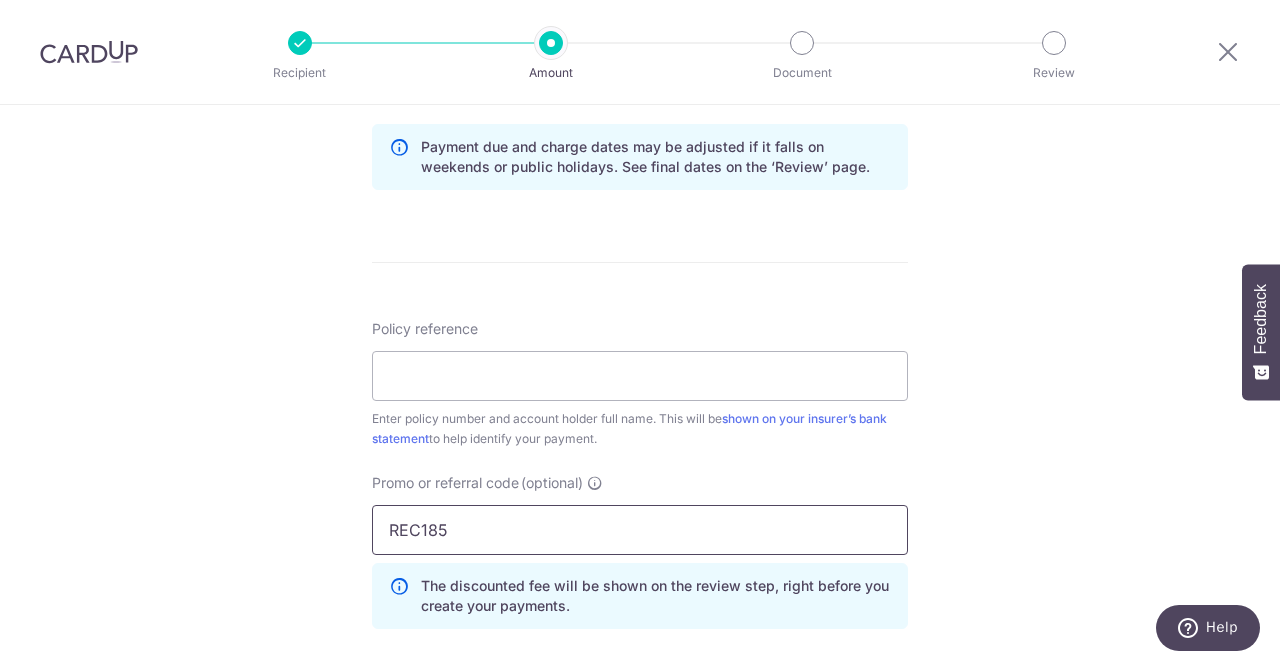 drag, startPoint x: 515, startPoint y: 532, endPoint x: 268, endPoint y: 523, distance: 247.16391 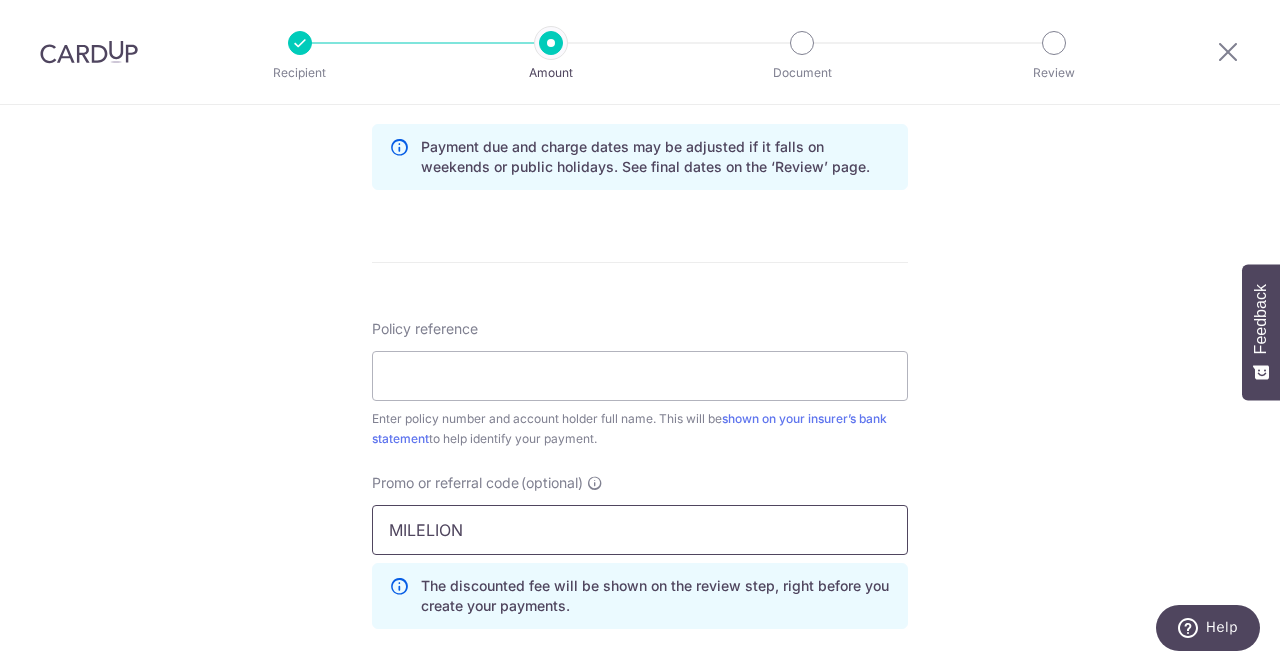 type on "MILELION" 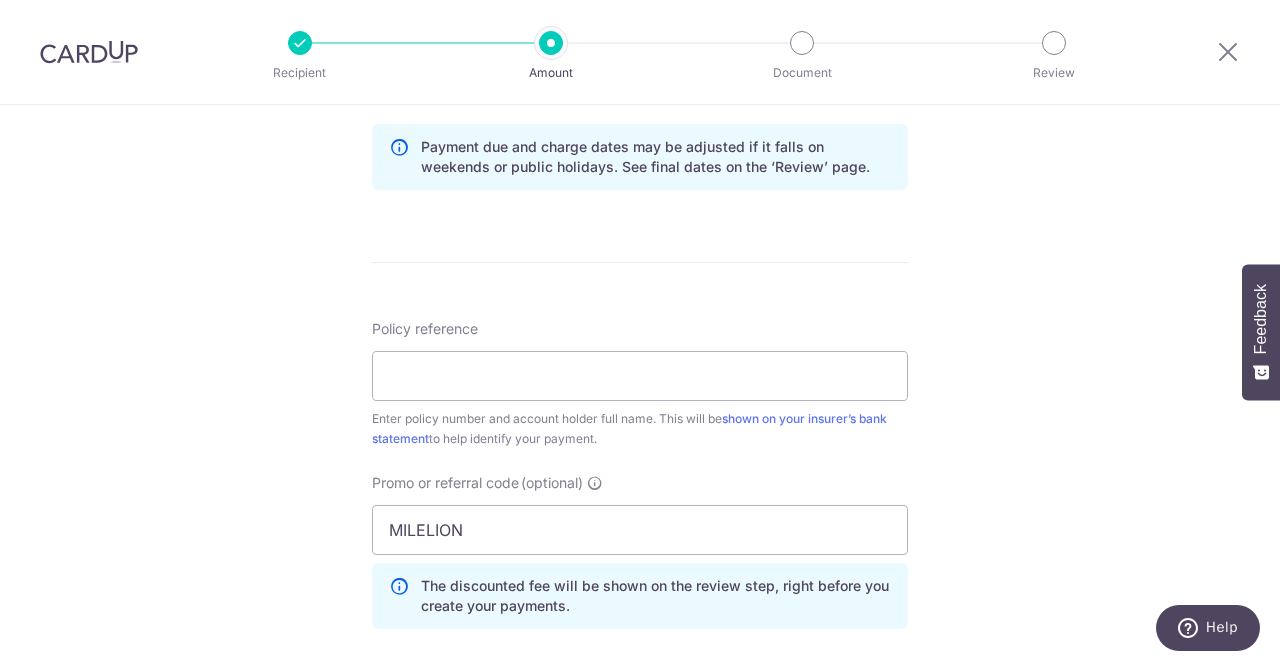 click on "Tell us more about your payment
Enter payment amount
SGD
Select Card
**** 4494
Add credit card
Your Cards
**** 4494
Secure 256-bit SSL
Text
New card details
Card
Secure 256-bit SSL" at bounding box center [640, 68] 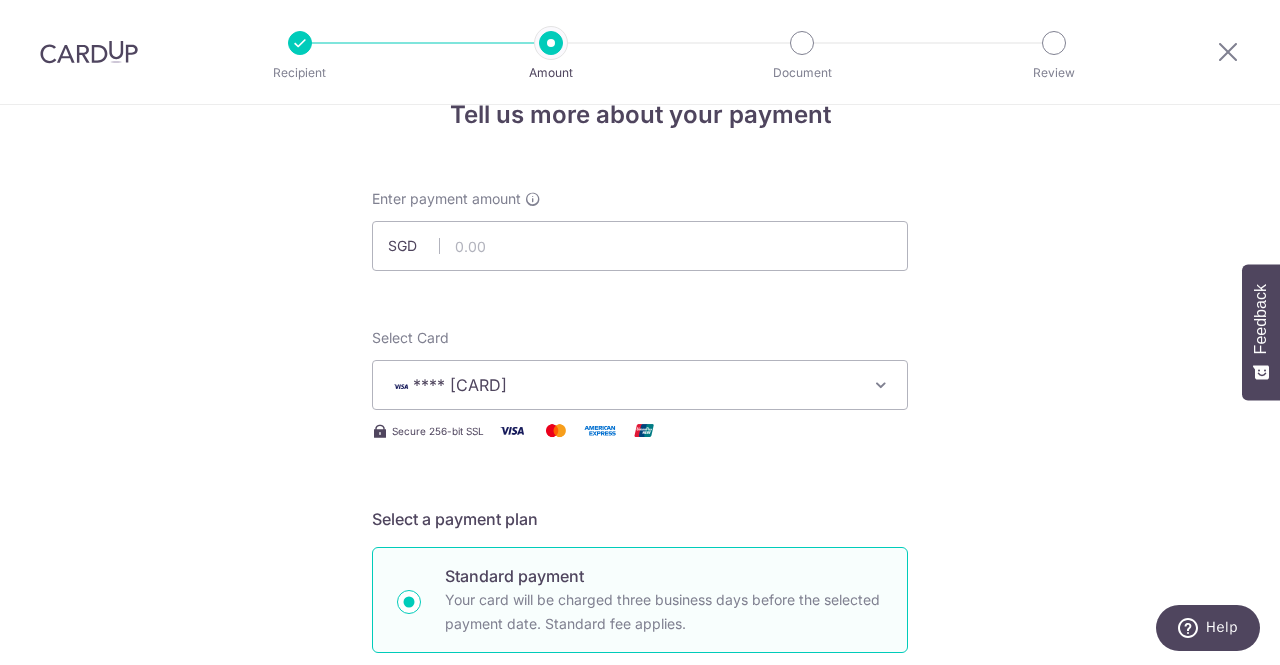 scroll, scrollTop: 0, scrollLeft: 0, axis: both 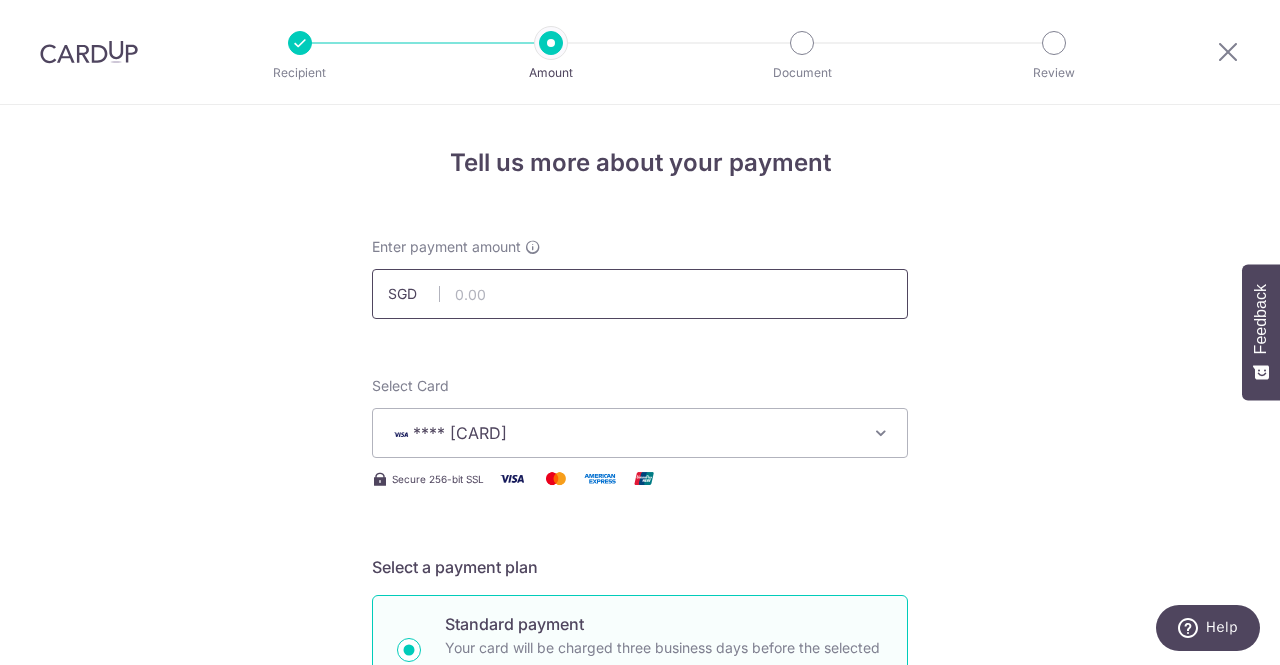 click at bounding box center [640, 294] 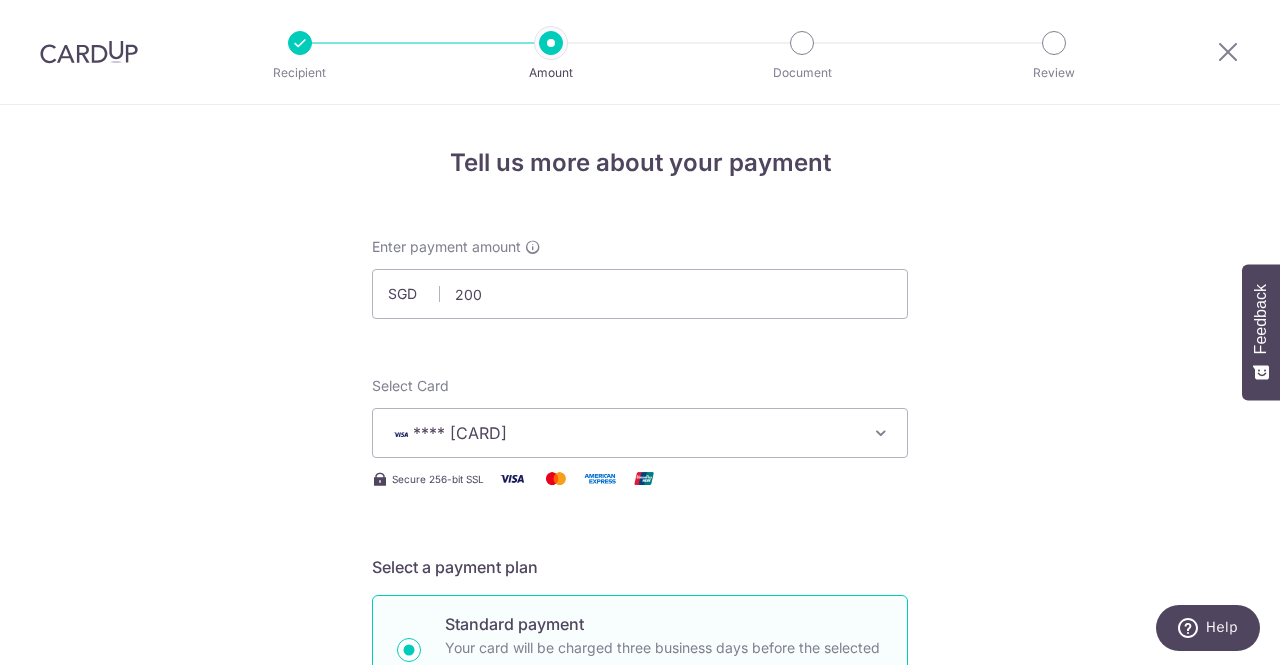 click on "Tell us more about your payment
Enter payment amount
SGD
200
Select Card
**** 4494
Add credit card
Your Cards
**** 4494
Secure 256-bit SSL
Text
New card details
Card
Secure 256-bit SSL" at bounding box center (640, 1095) 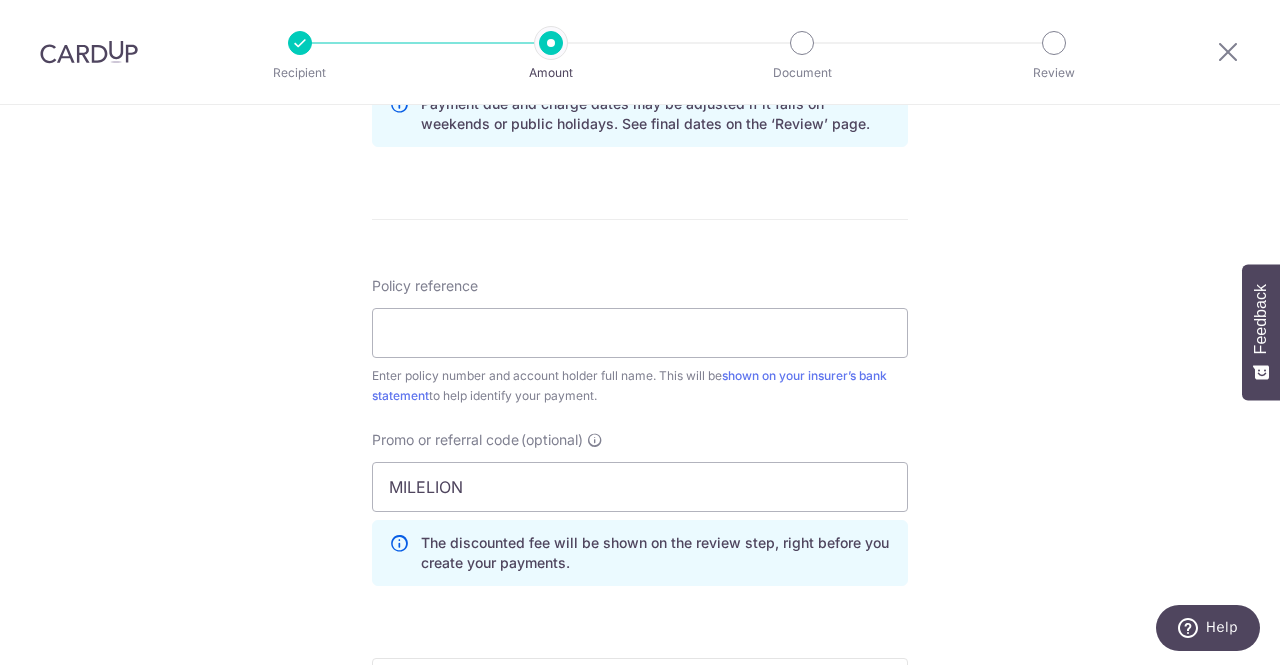 scroll, scrollTop: 1073, scrollLeft: 0, axis: vertical 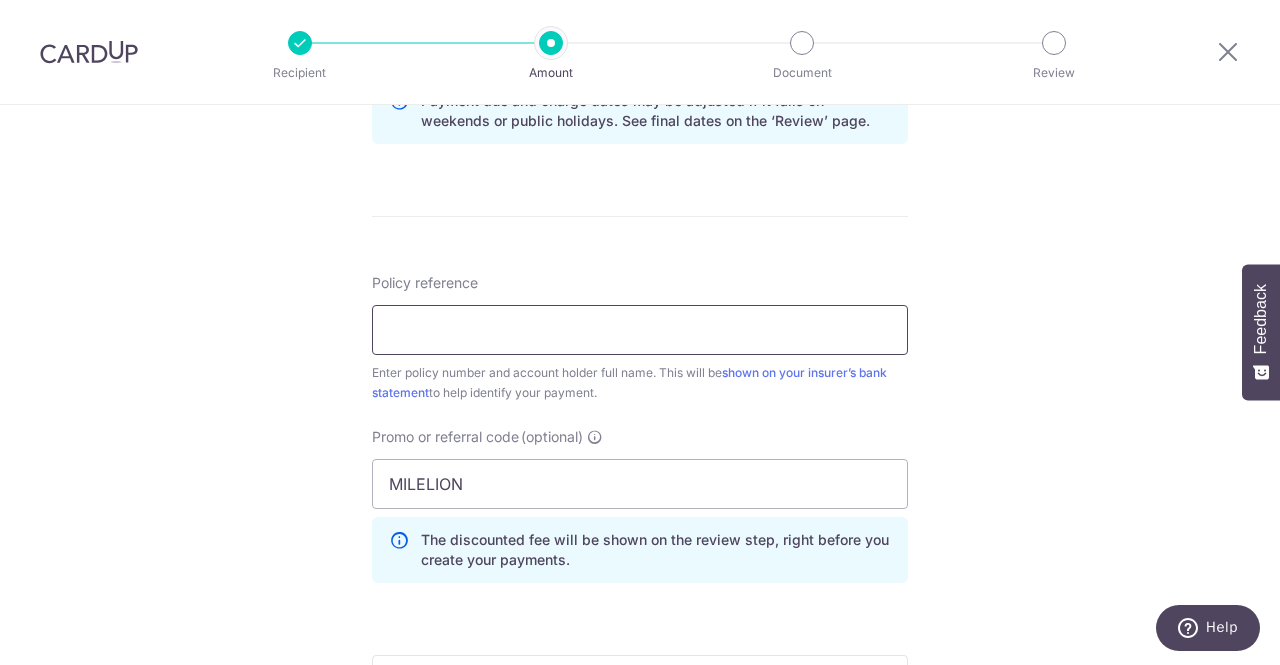 click on "Policy reference" at bounding box center [640, 330] 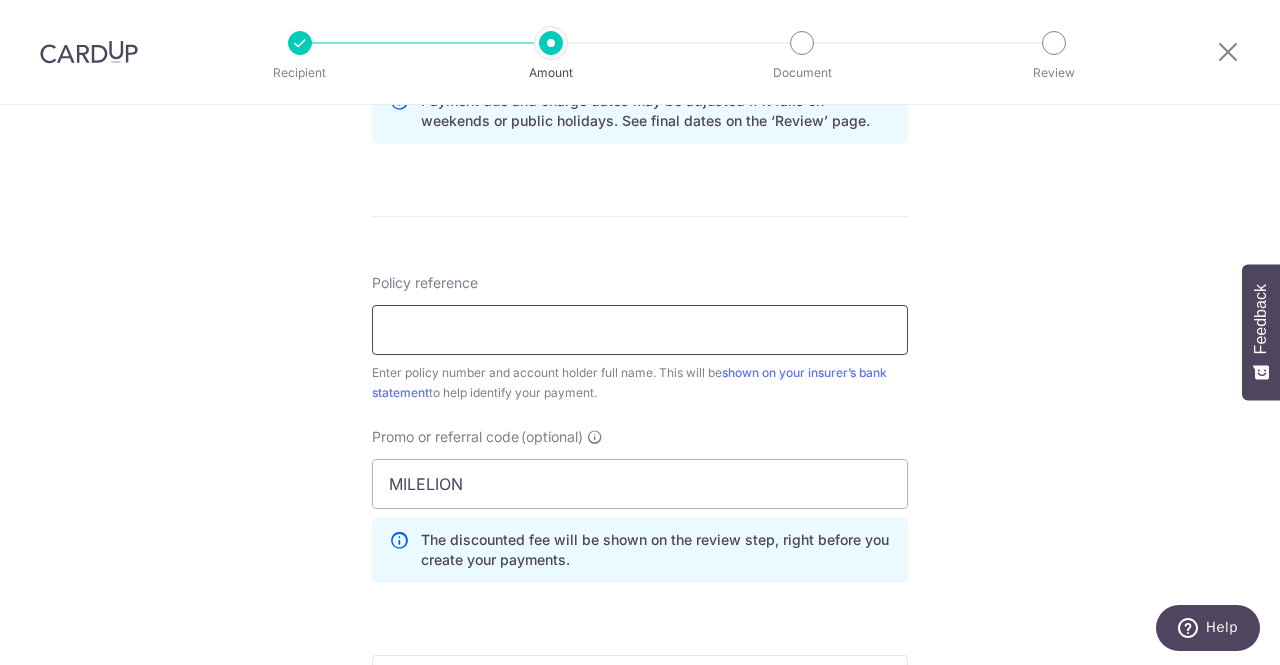 paste on "2451071587" 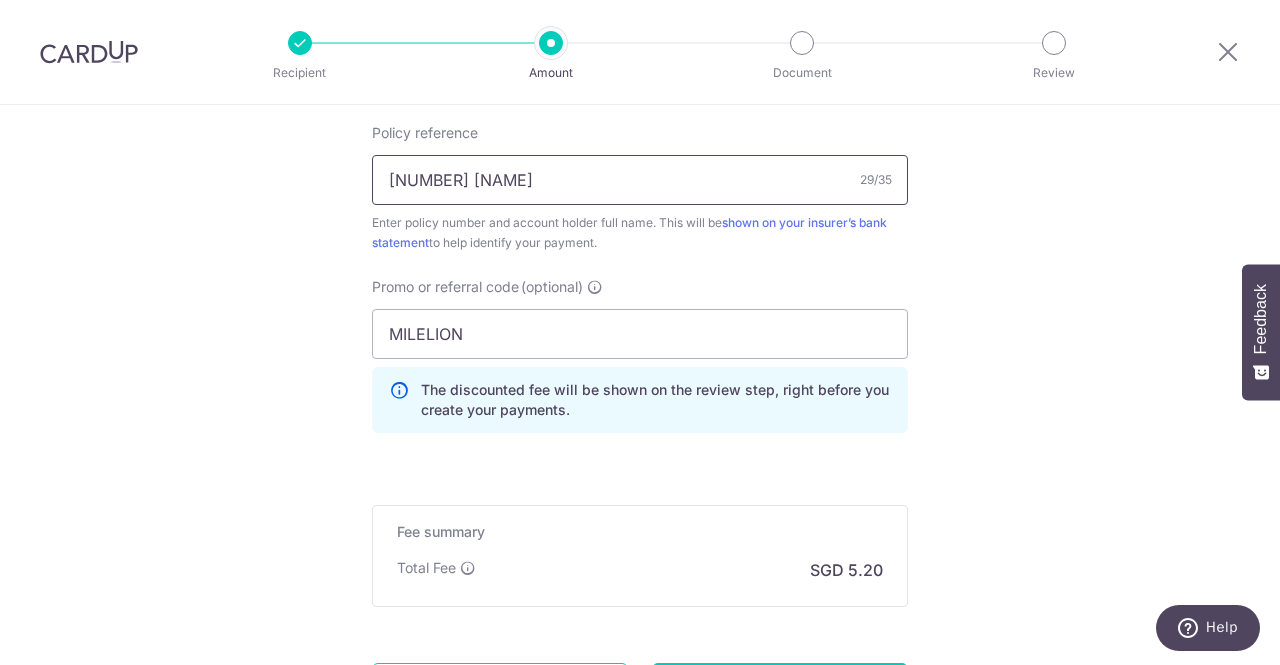 scroll, scrollTop: 1247, scrollLeft: 0, axis: vertical 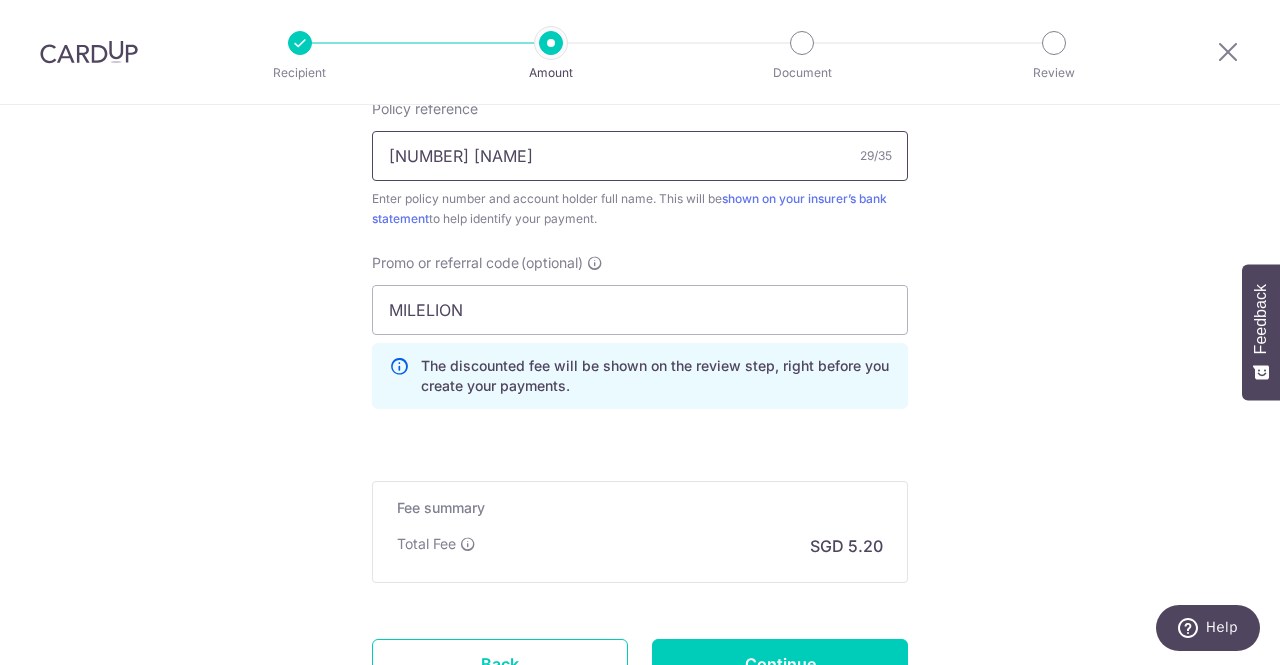 type on "2451071587 Syed Ahmad Alqadri" 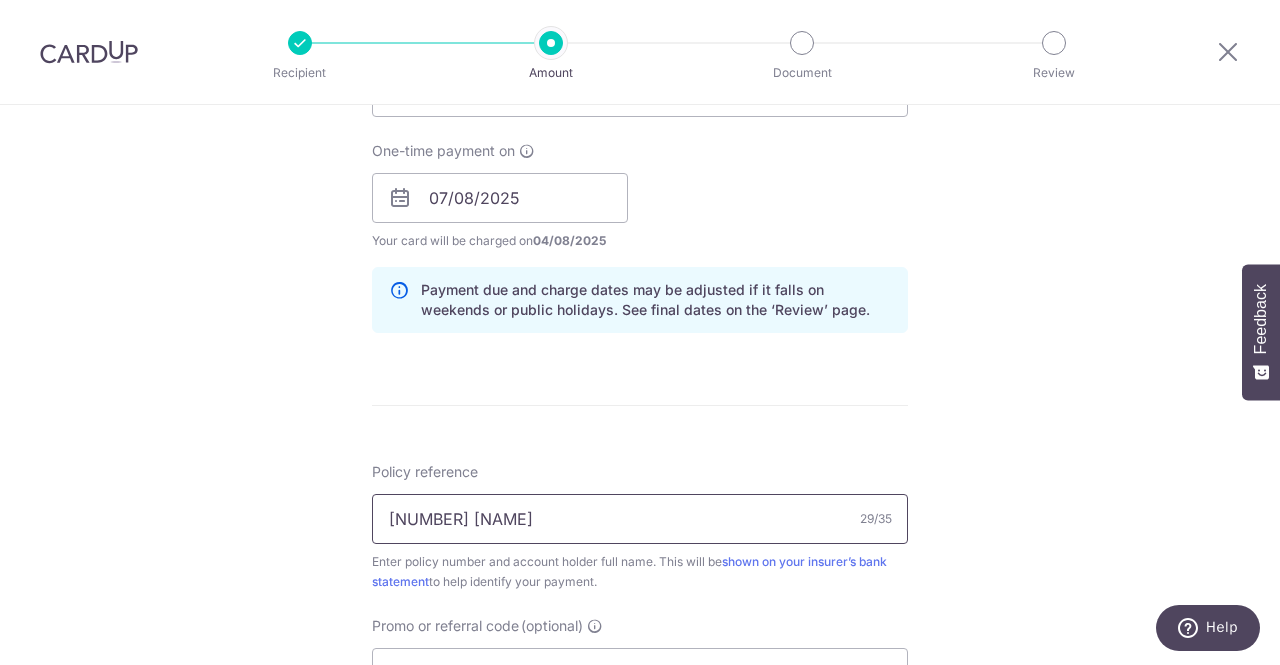 scroll, scrollTop: 1415, scrollLeft: 0, axis: vertical 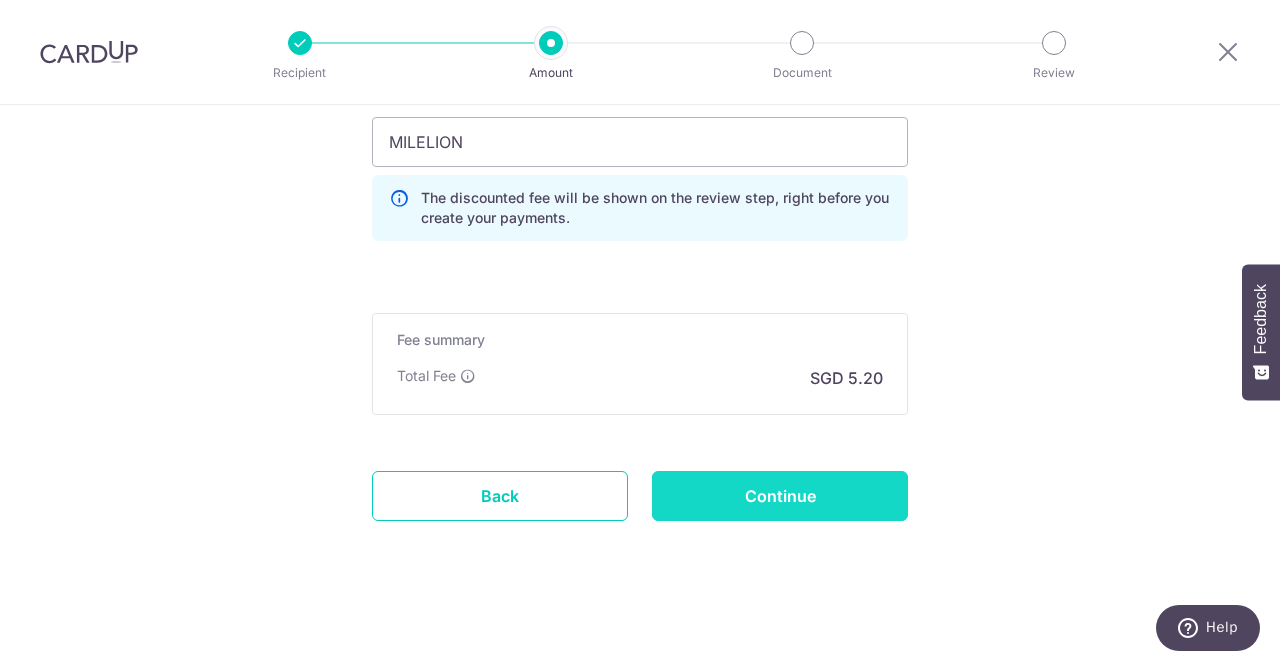 click on "Continue" at bounding box center [780, 496] 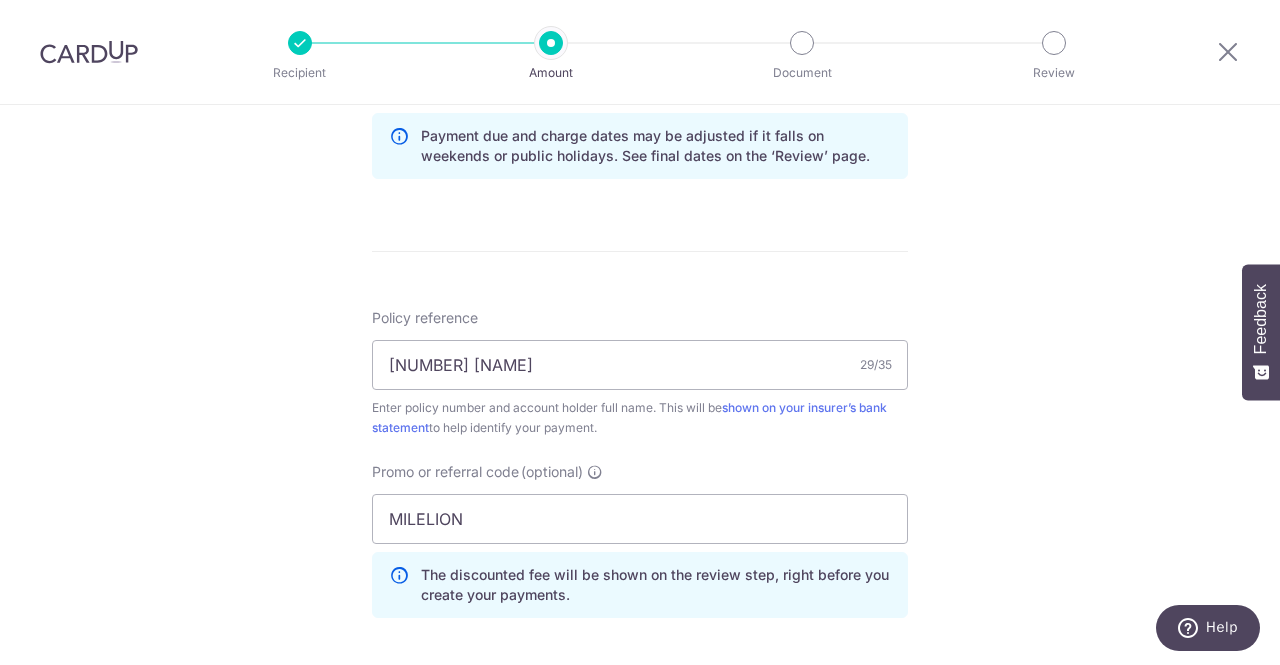 scroll, scrollTop: 1026, scrollLeft: 0, axis: vertical 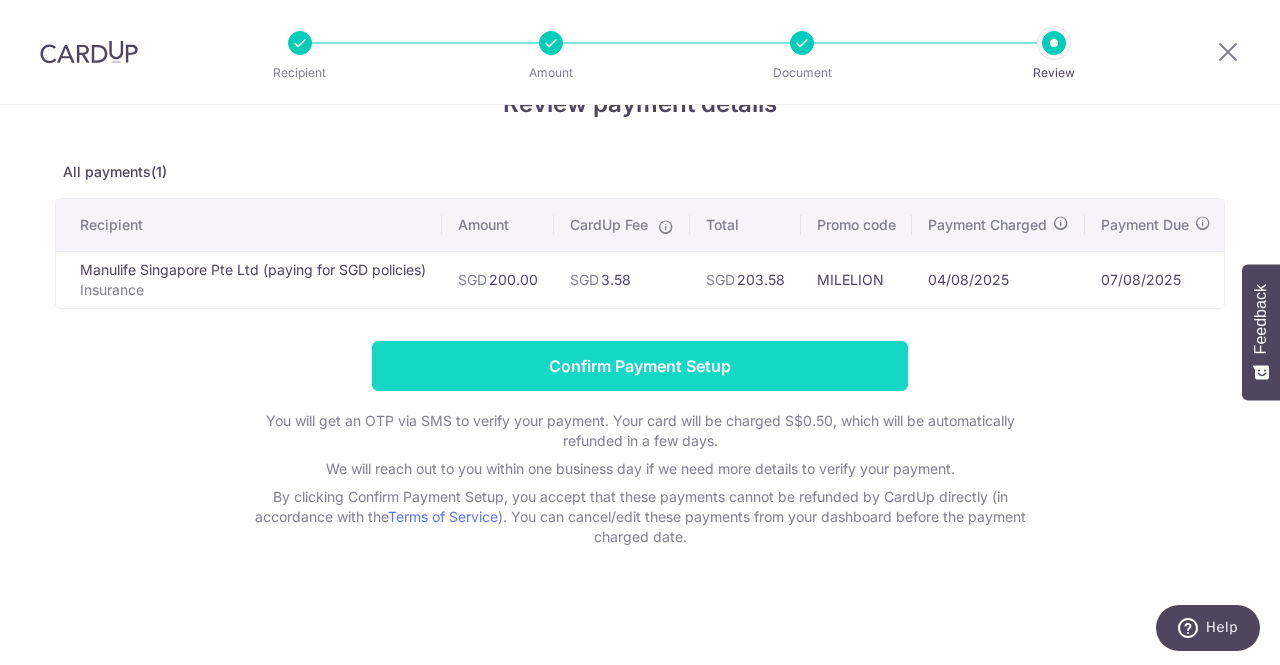 click on "Confirm Payment Setup" at bounding box center (640, 366) 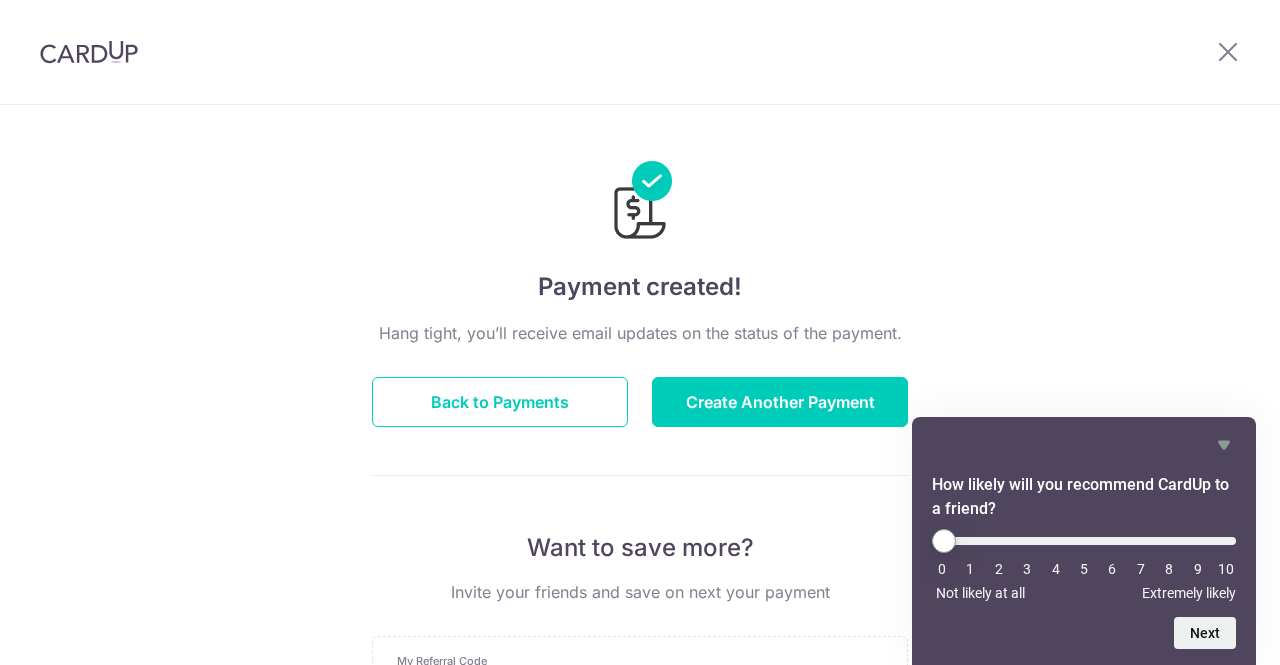 scroll, scrollTop: 0, scrollLeft: 0, axis: both 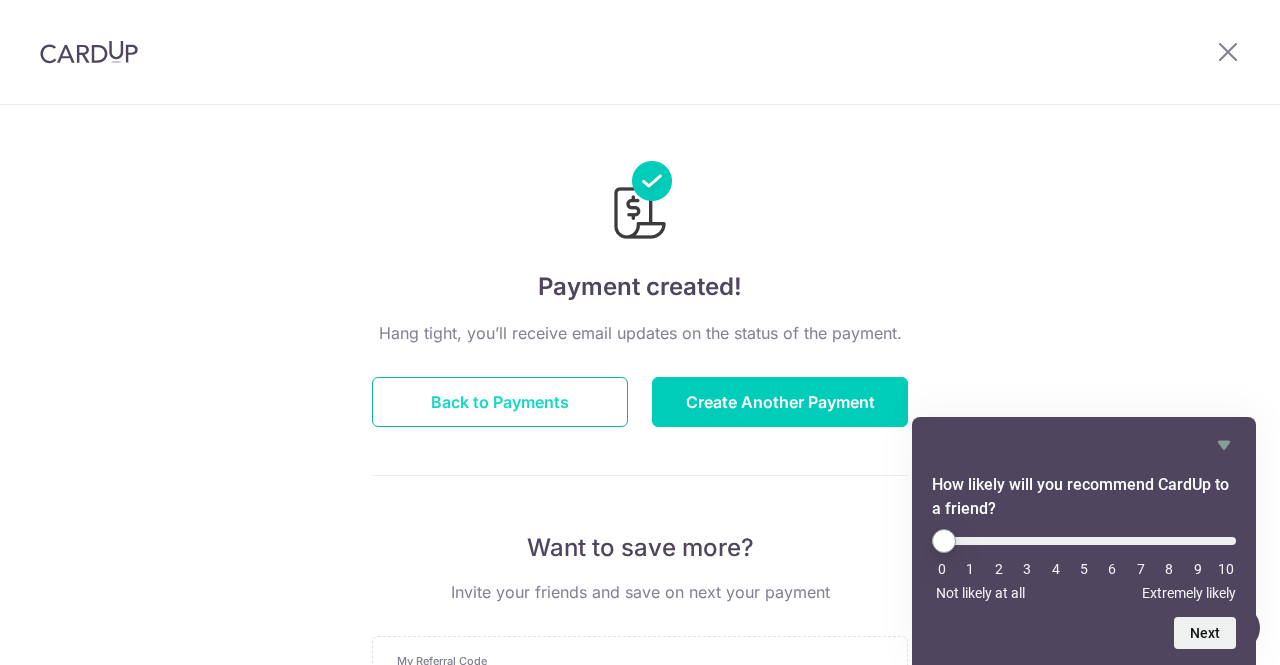click on "Back to Payments" at bounding box center (500, 402) 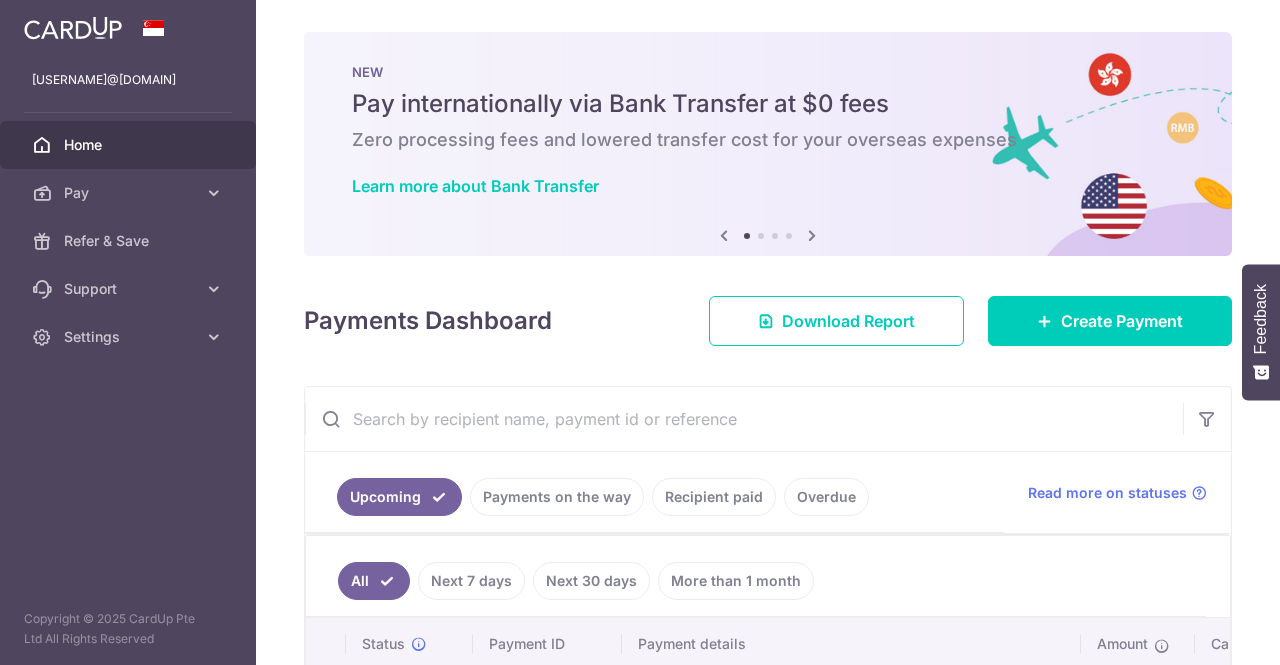 scroll, scrollTop: 0, scrollLeft: 0, axis: both 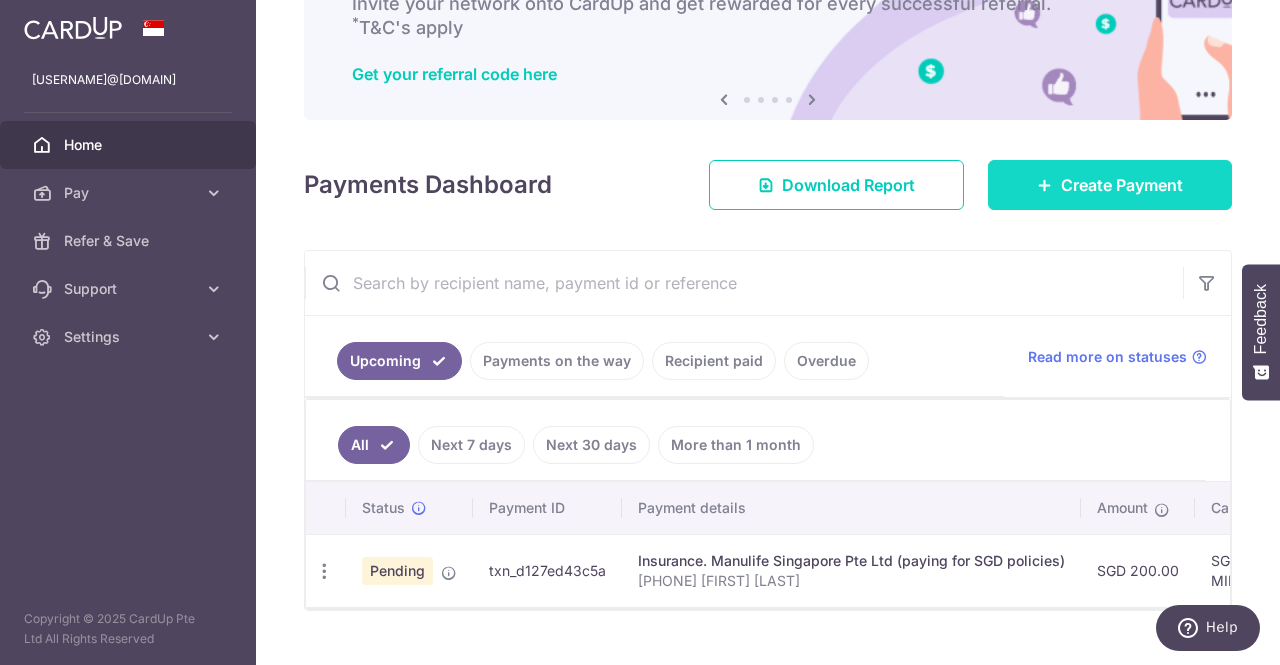 click on "Create Payment" at bounding box center (1122, 185) 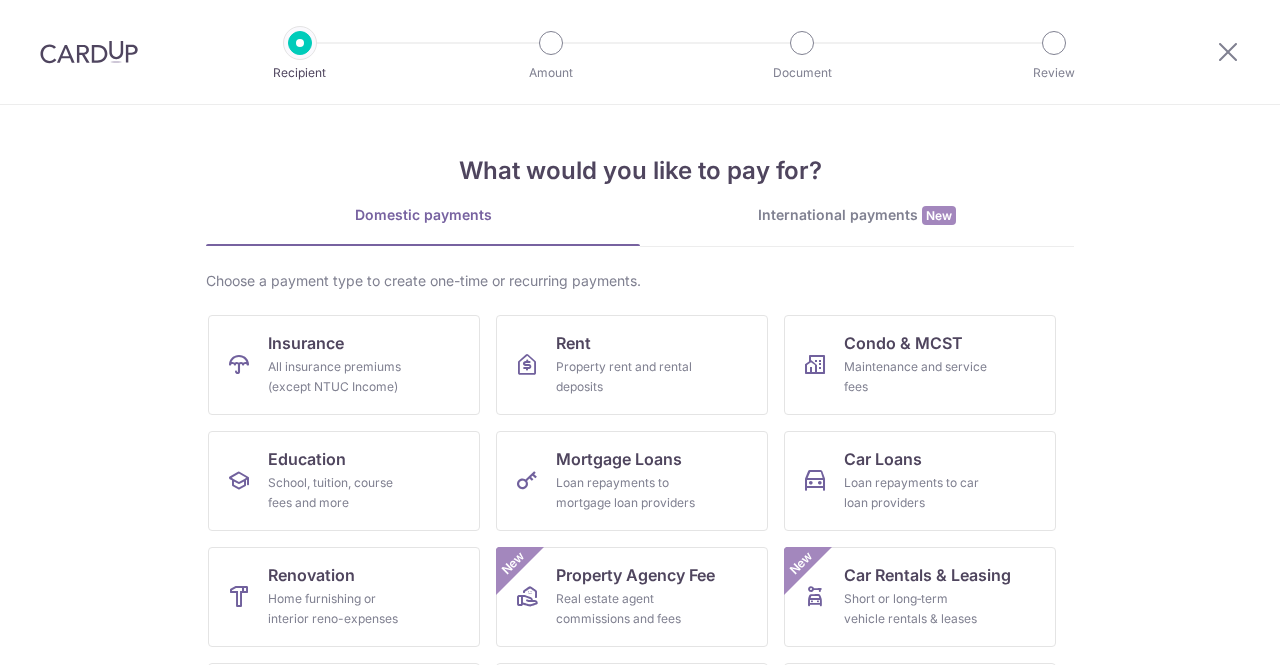 scroll, scrollTop: 0, scrollLeft: 0, axis: both 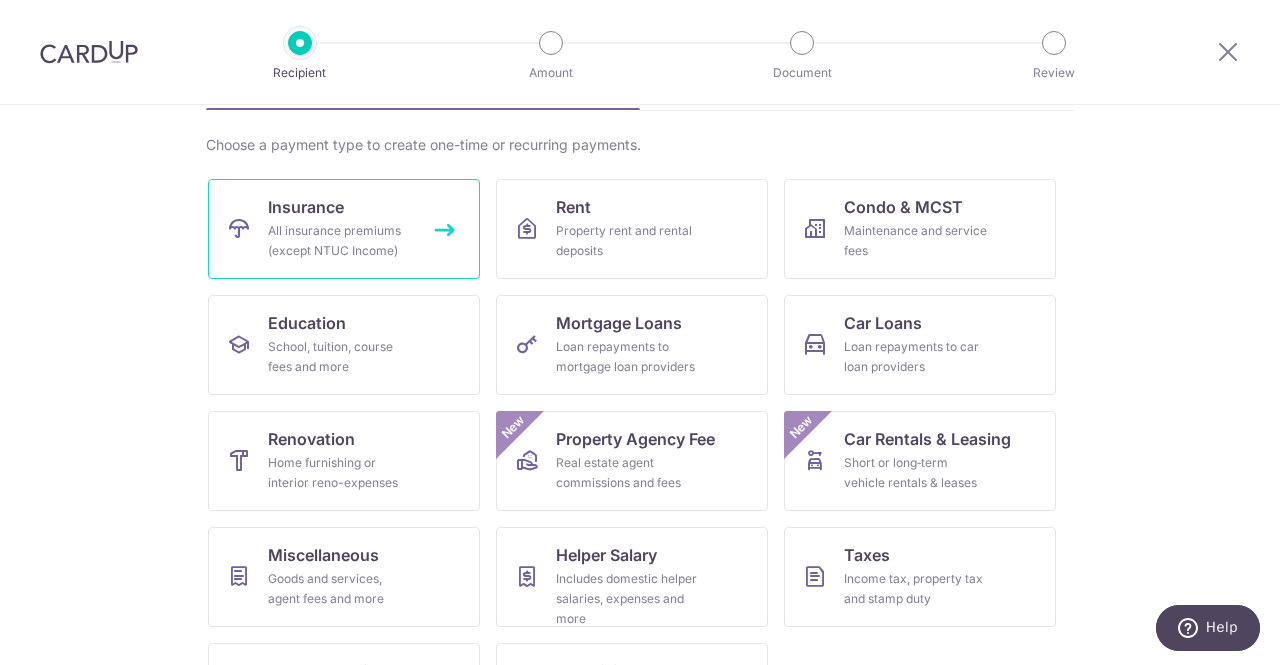click on "All insurance premiums (except NTUC Income)" at bounding box center (340, 241) 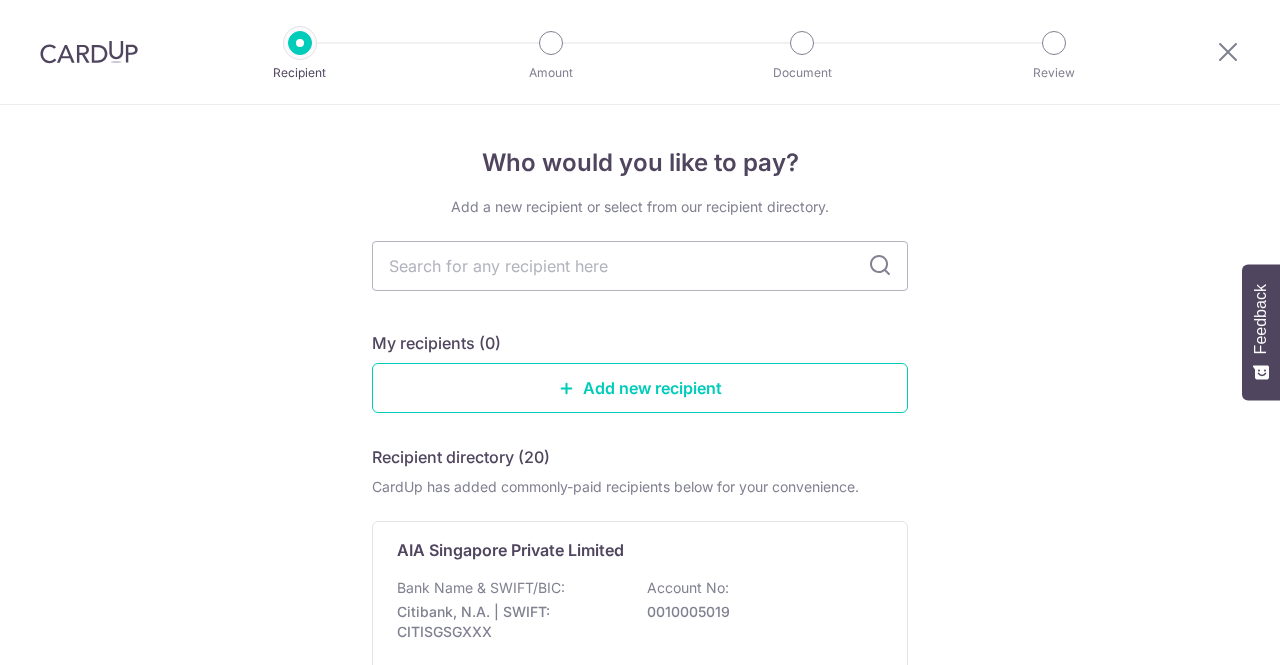 scroll, scrollTop: 0, scrollLeft: 0, axis: both 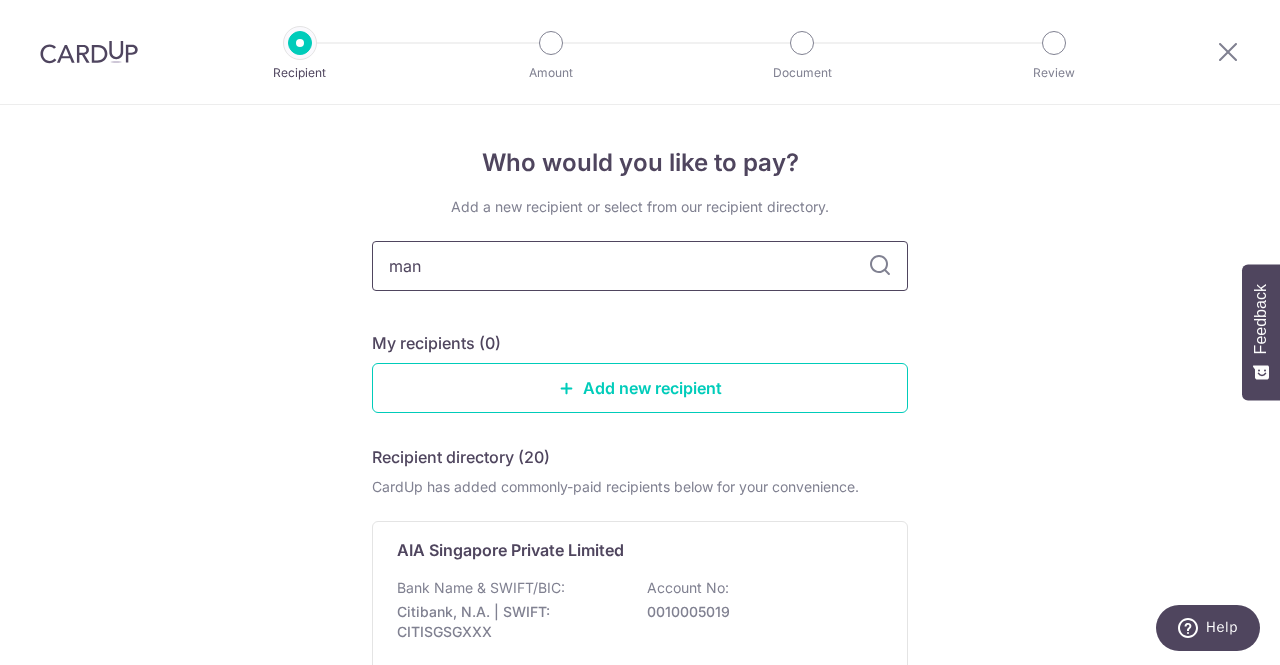 type on "manu" 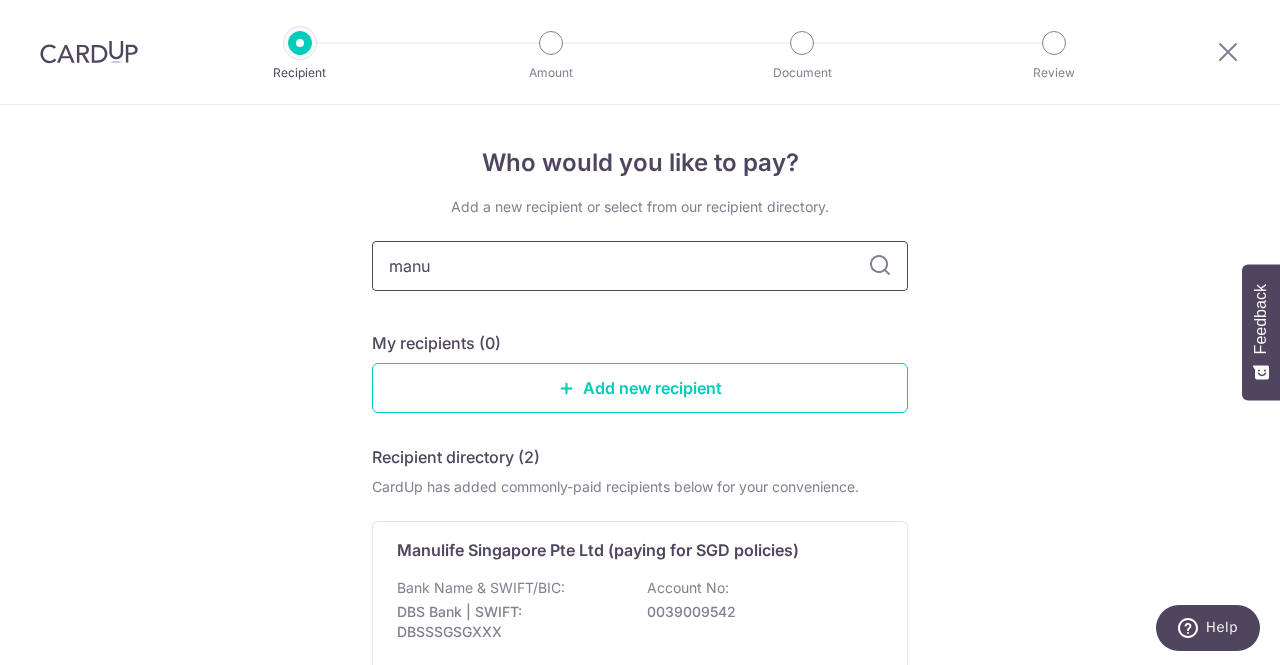 click on "manu" at bounding box center (640, 266) 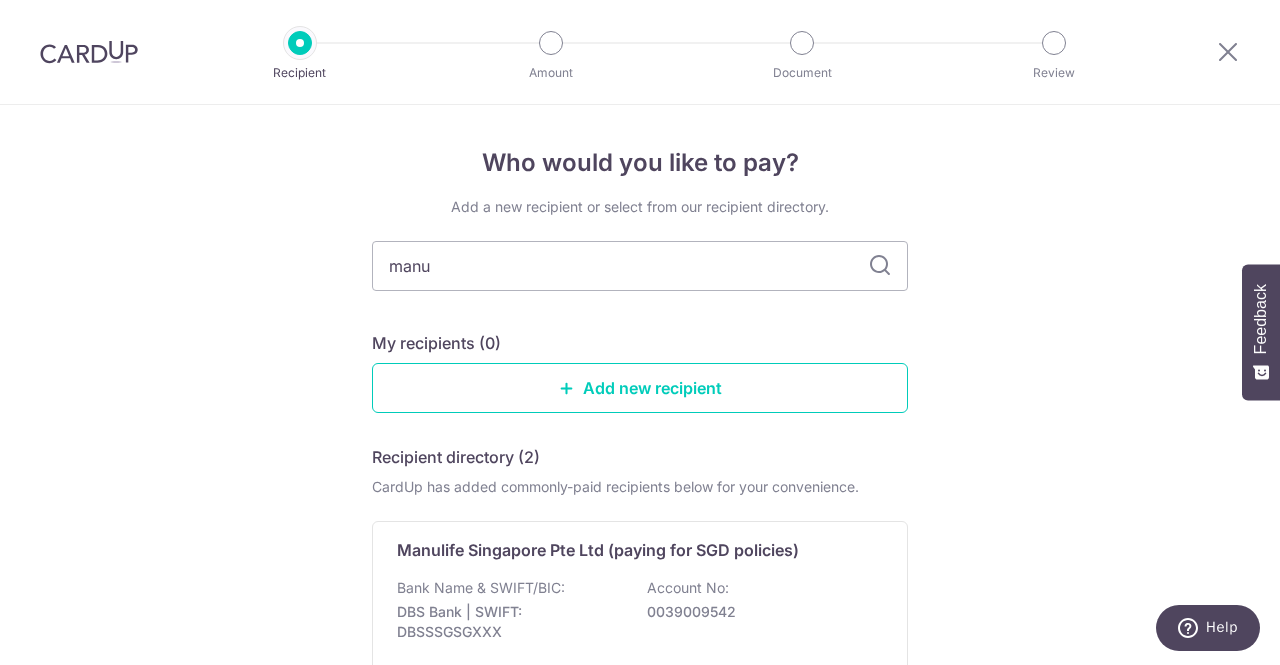 click at bounding box center [880, 266] 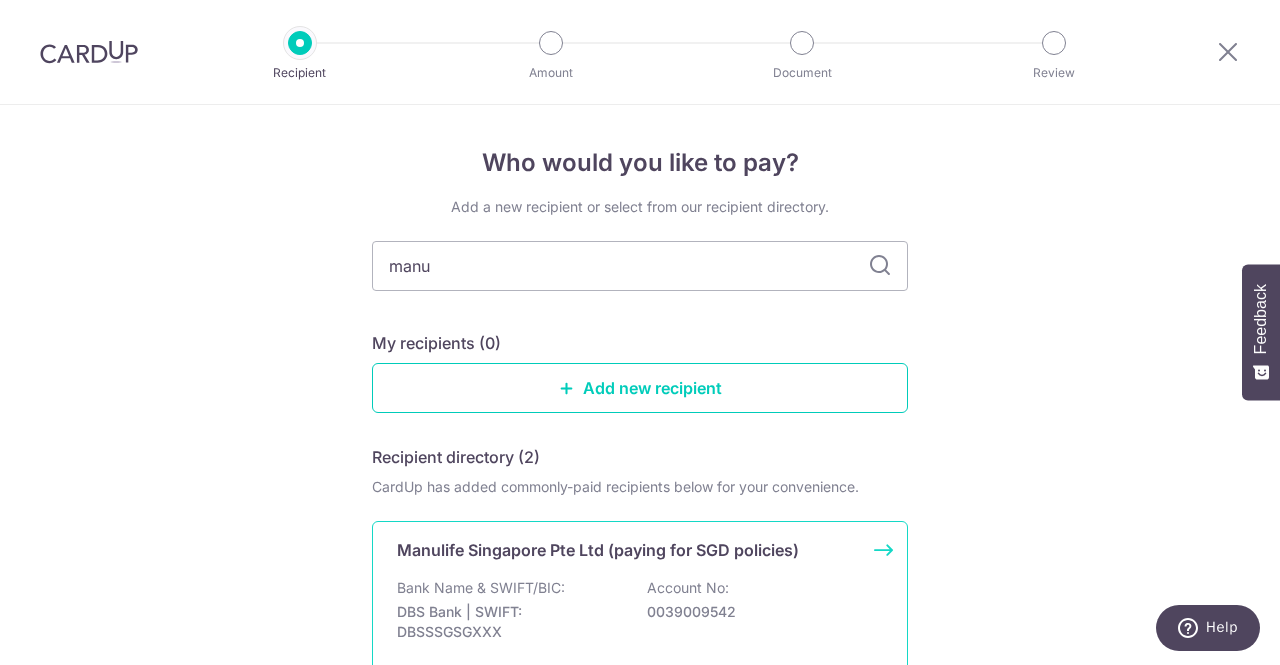 click on "Bank Name & SWIFT/BIC:
DBS Bank | SWIFT: DBSSSGSGXXX
Account No:
0039009542" at bounding box center (640, 615) 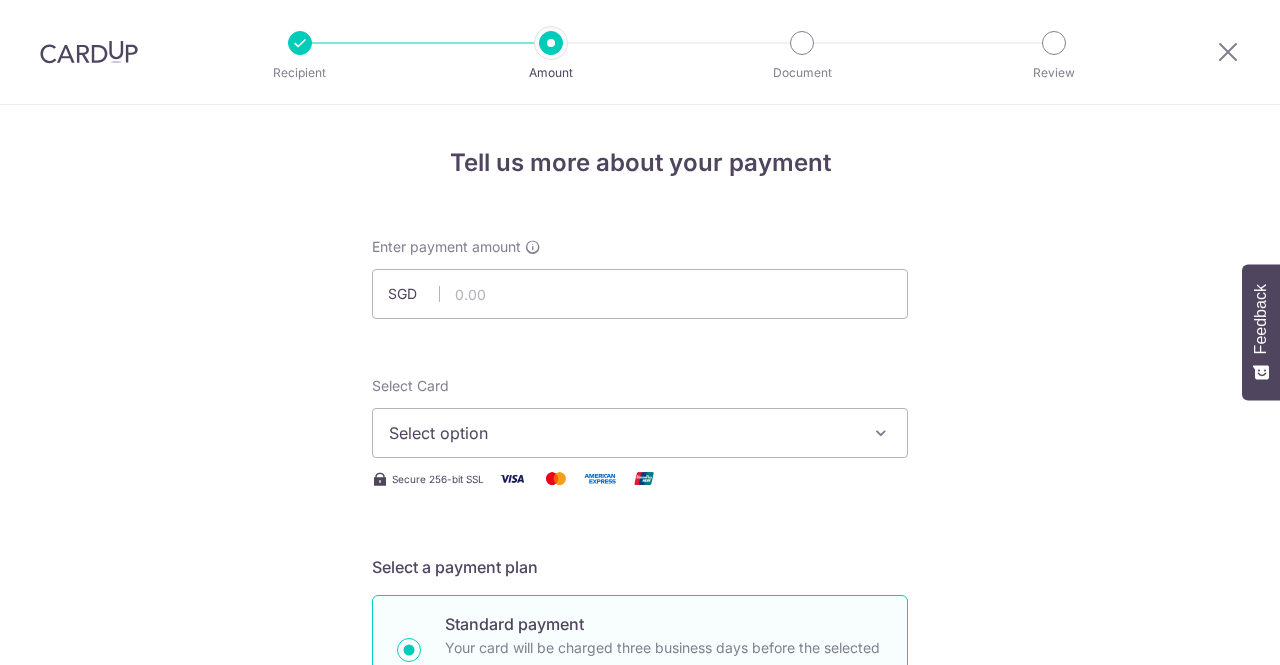 scroll, scrollTop: 0, scrollLeft: 0, axis: both 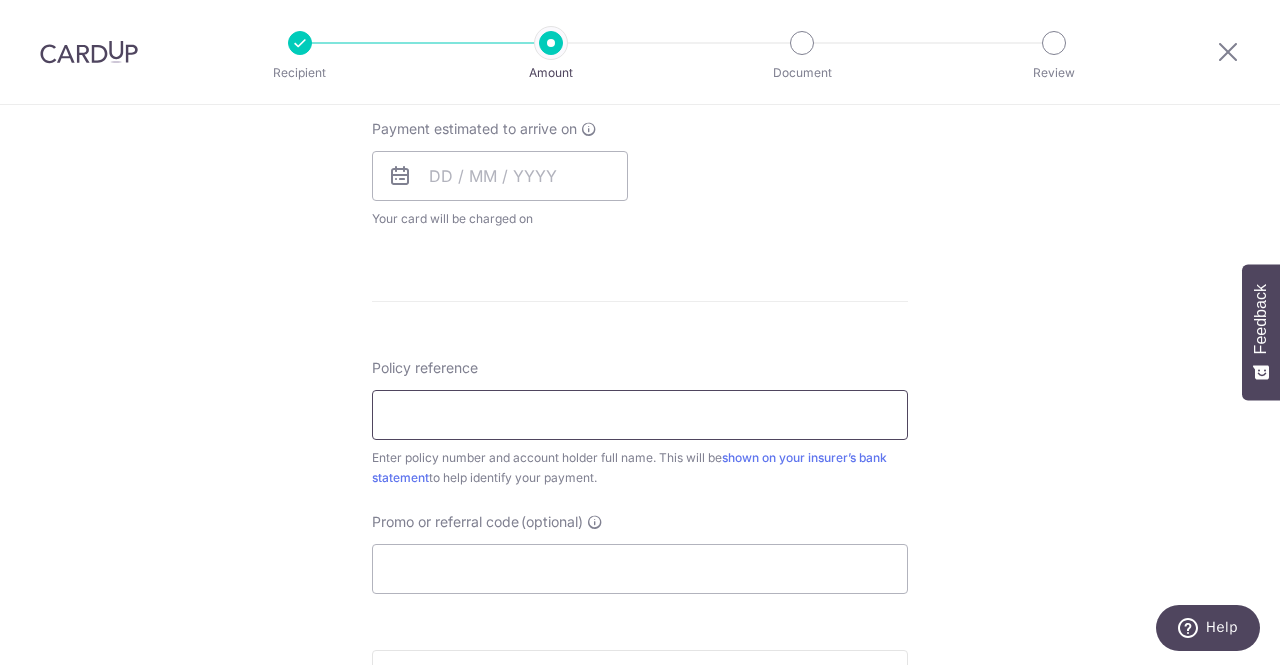 click on "Policy reference" at bounding box center [640, 415] 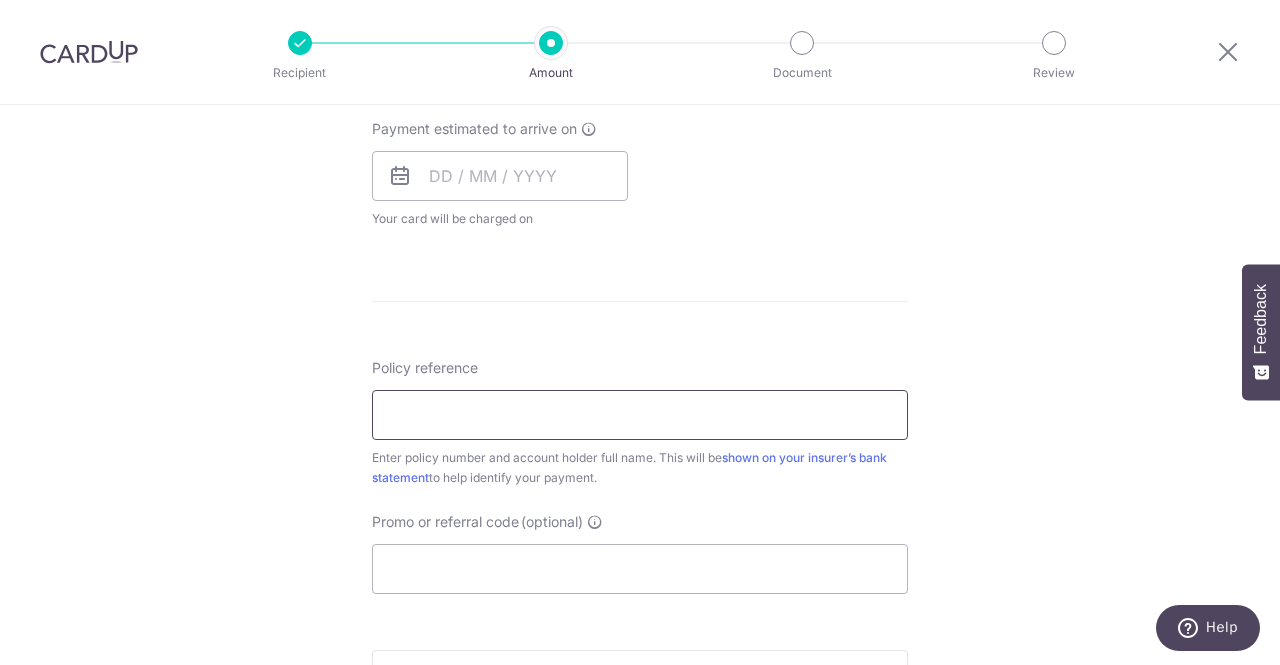 paste on "2451166098" 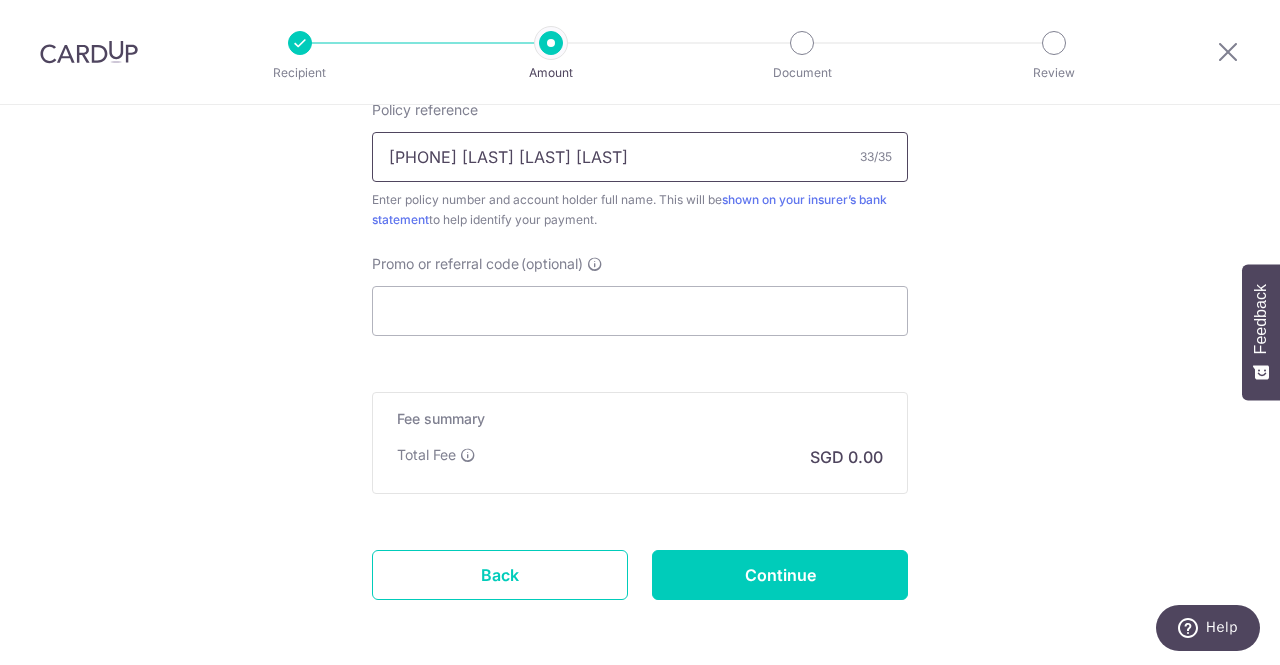 scroll, scrollTop: 1164, scrollLeft: 0, axis: vertical 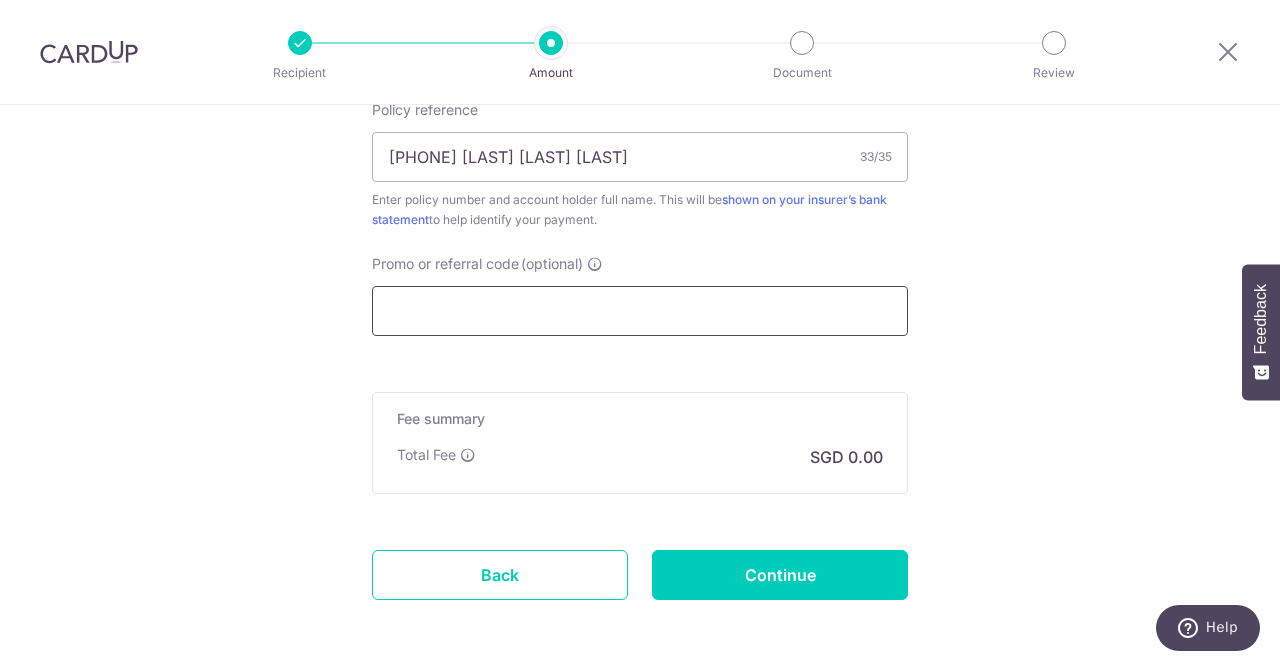 click on "Promo or referral code
(optional)" at bounding box center [640, 311] 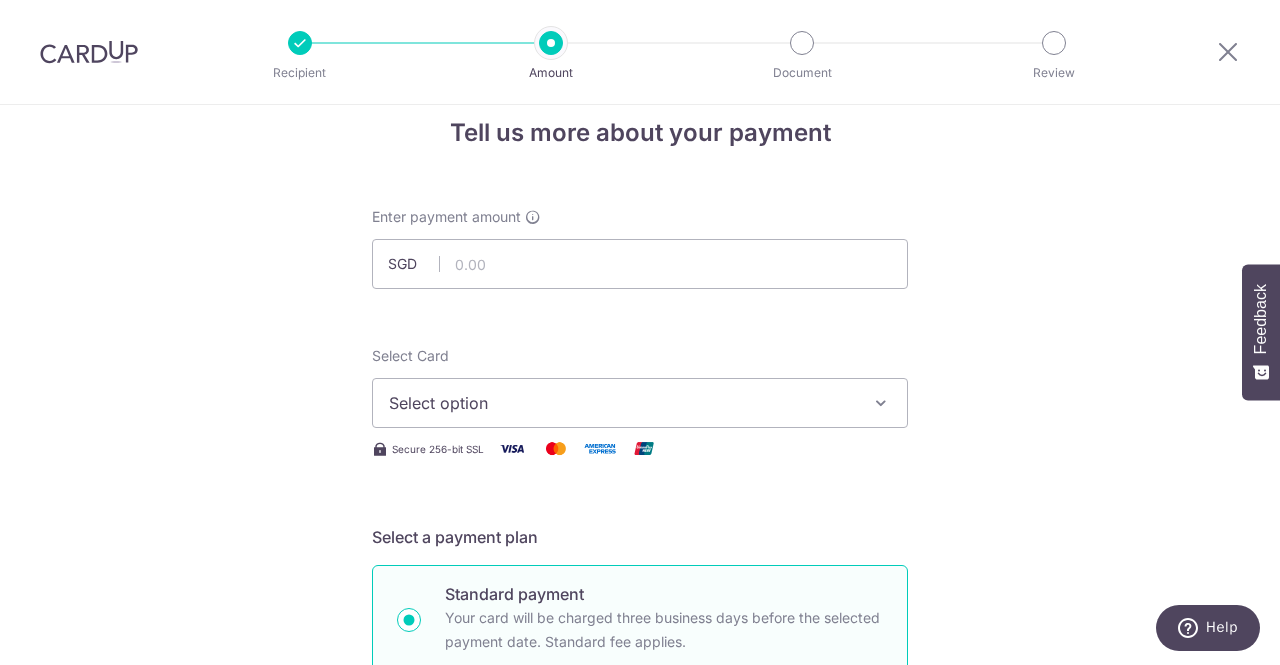scroll, scrollTop: 56, scrollLeft: 0, axis: vertical 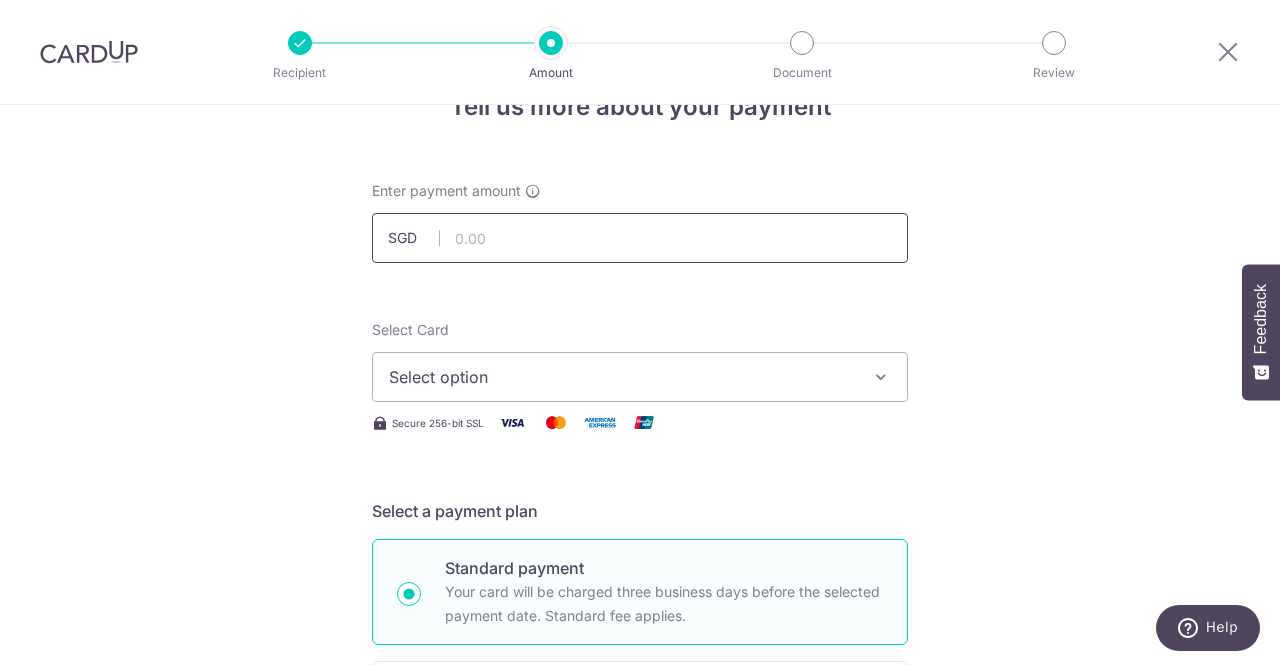type on "Milelion" 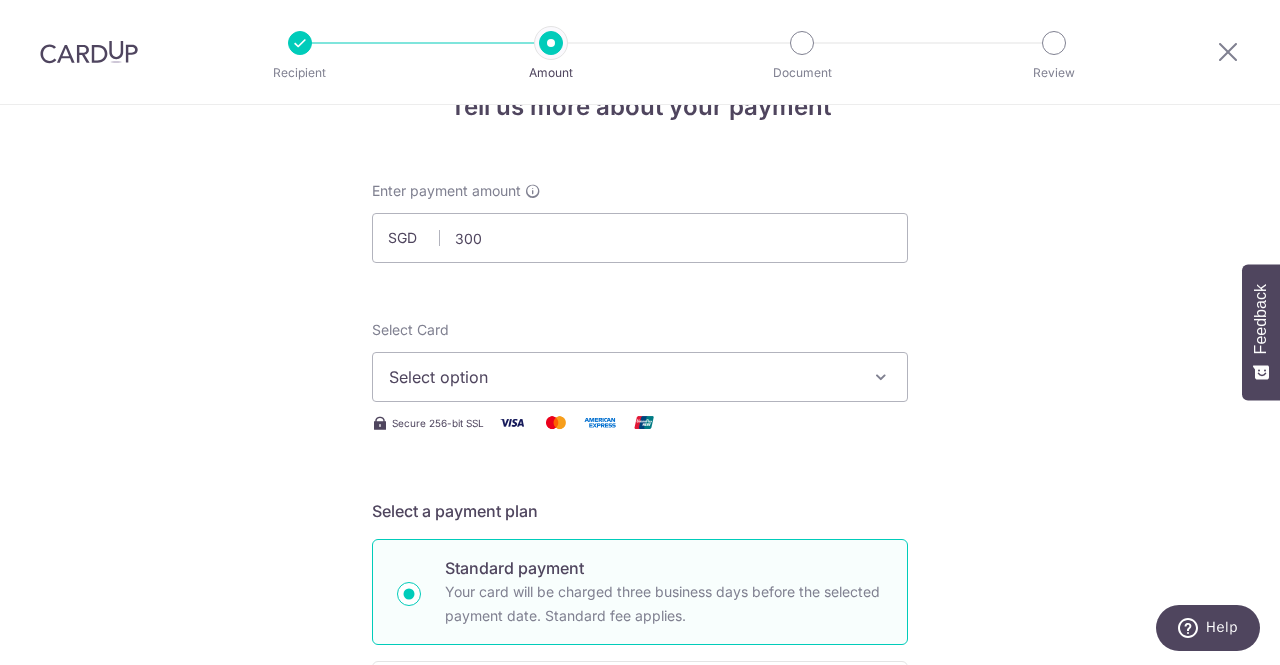 type on "300.00" 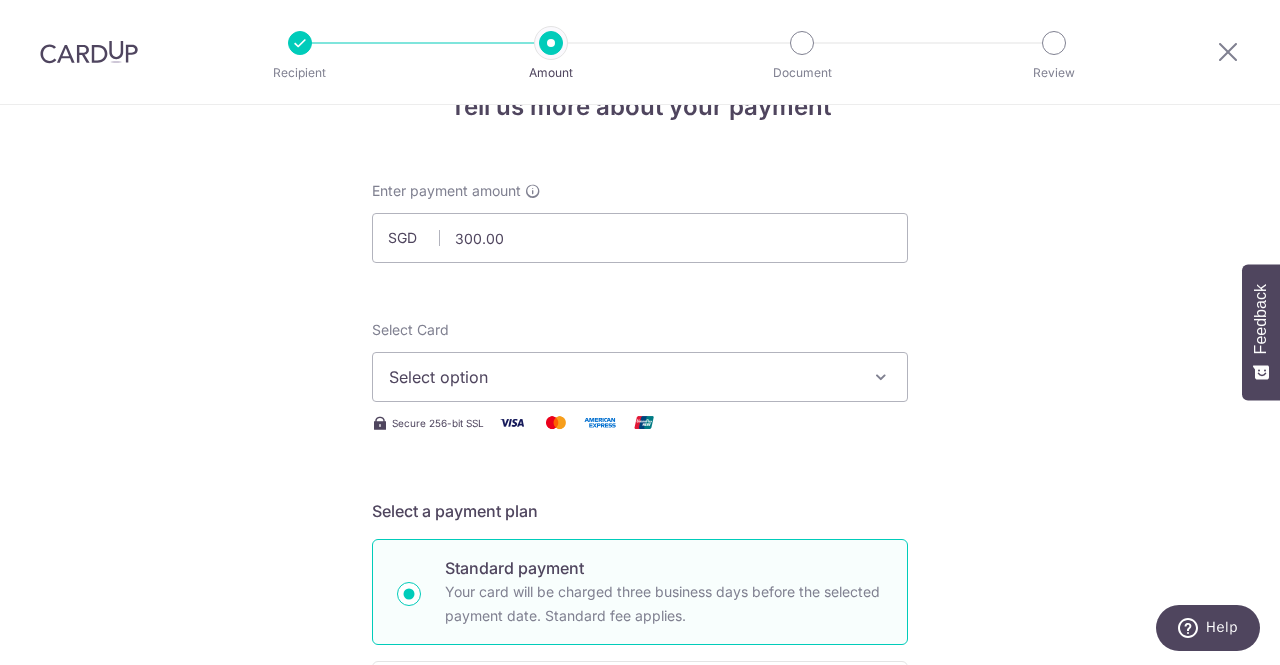 click on "Enter payment amount
SGD
300.00
300.00
Select Card
Select option
Add credit card
Your Cards
**** [CARD]
Secure 256-bit SSL
Text
New card details
Card
Secure 256-bit SSL" at bounding box center [640, 1017] 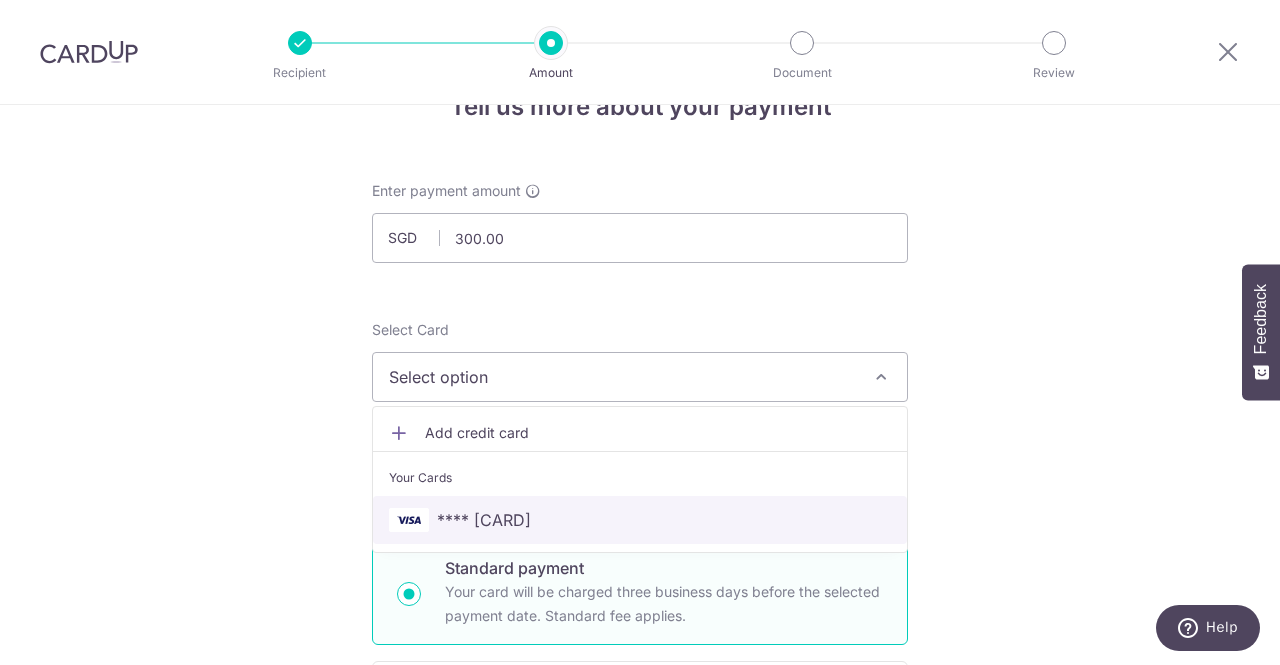 click on "**** [CARD]" at bounding box center (640, 520) 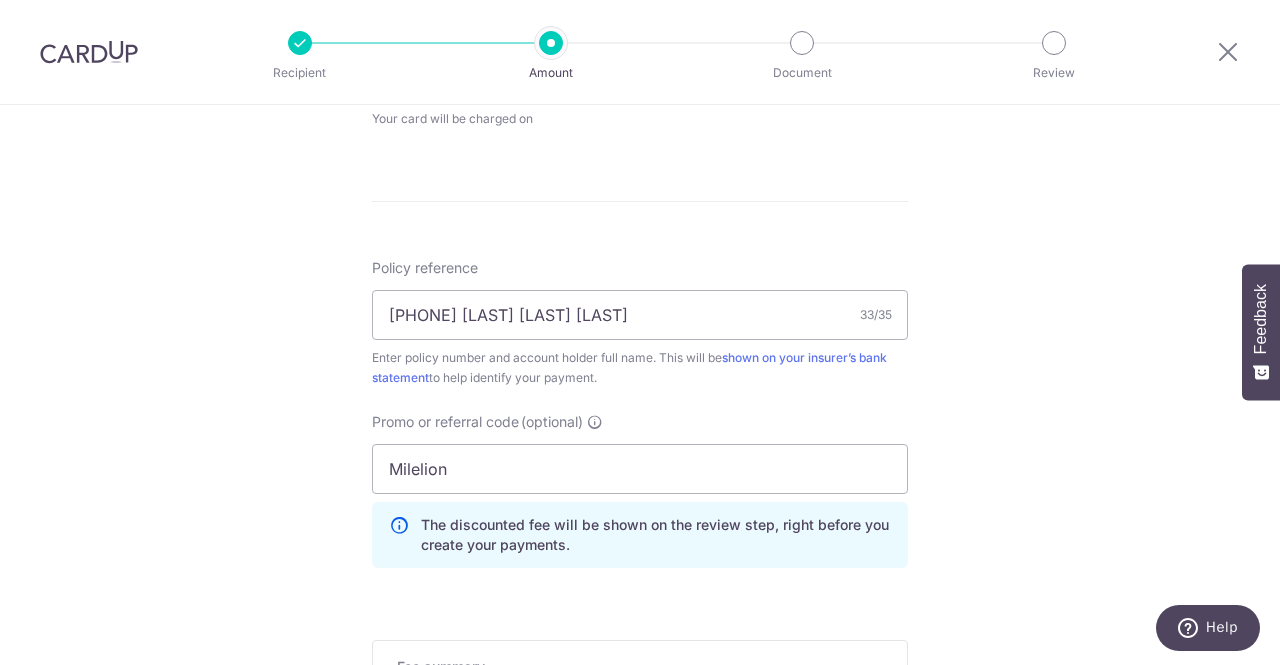 scroll, scrollTop: 1334, scrollLeft: 0, axis: vertical 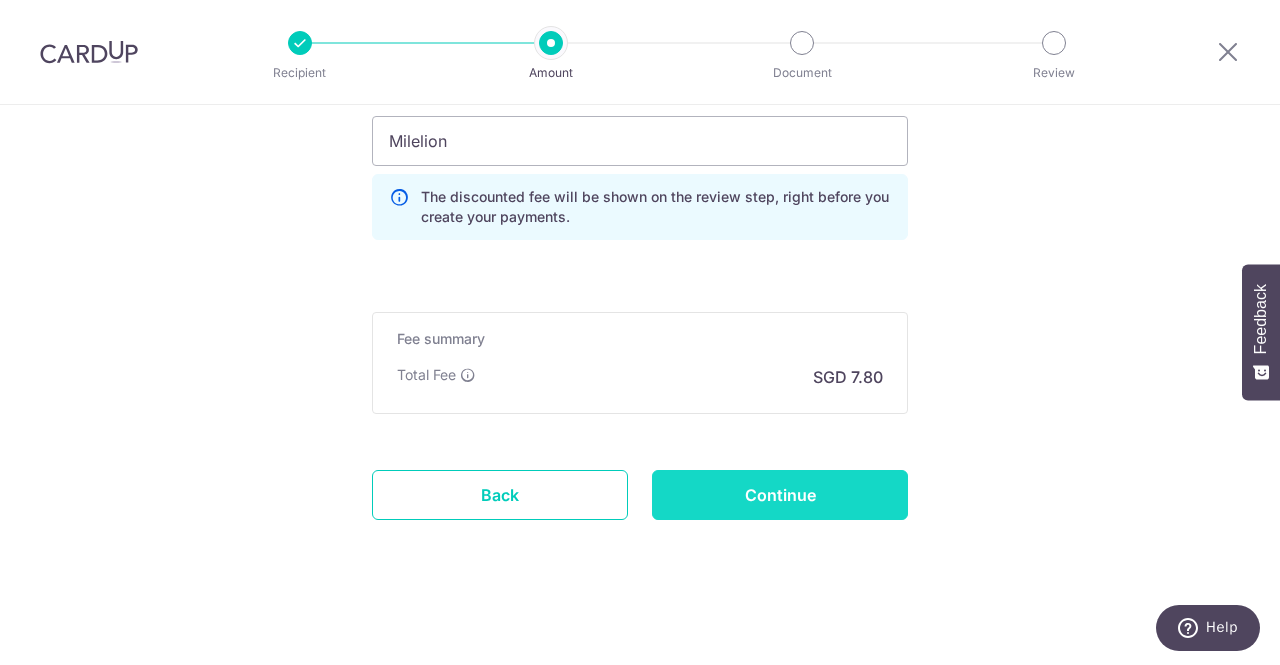 click on "Continue" at bounding box center [780, 495] 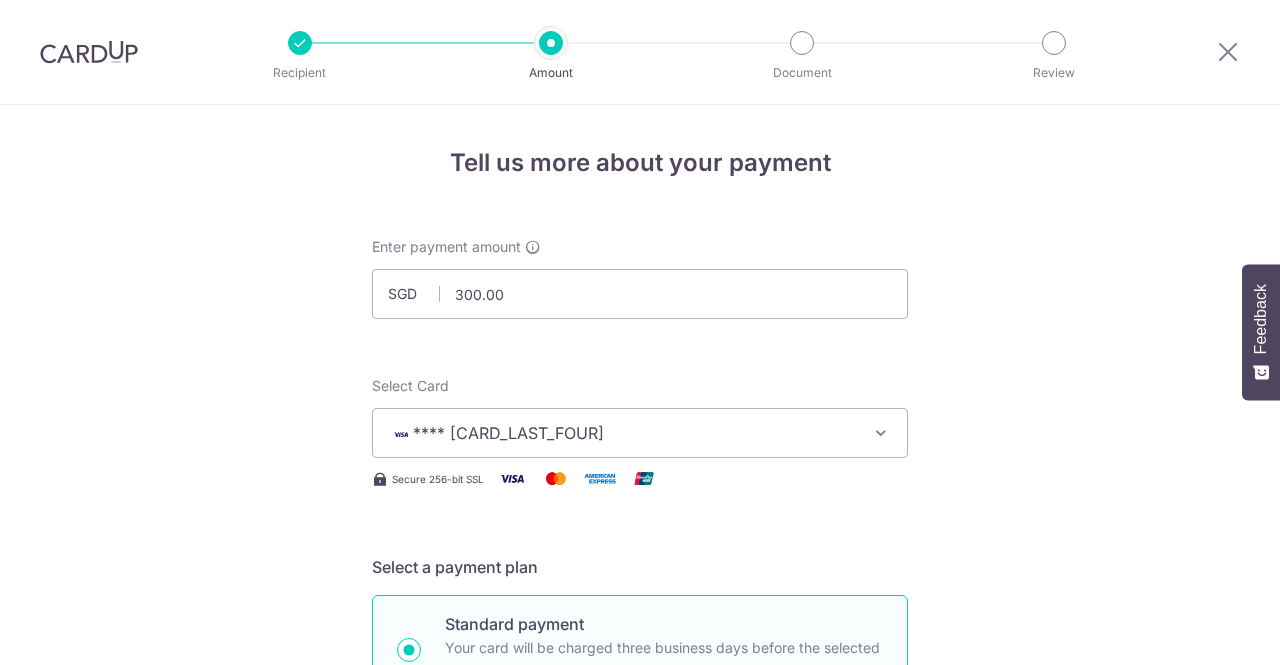 scroll, scrollTop: 0, scrollLeft: 0, axis: both 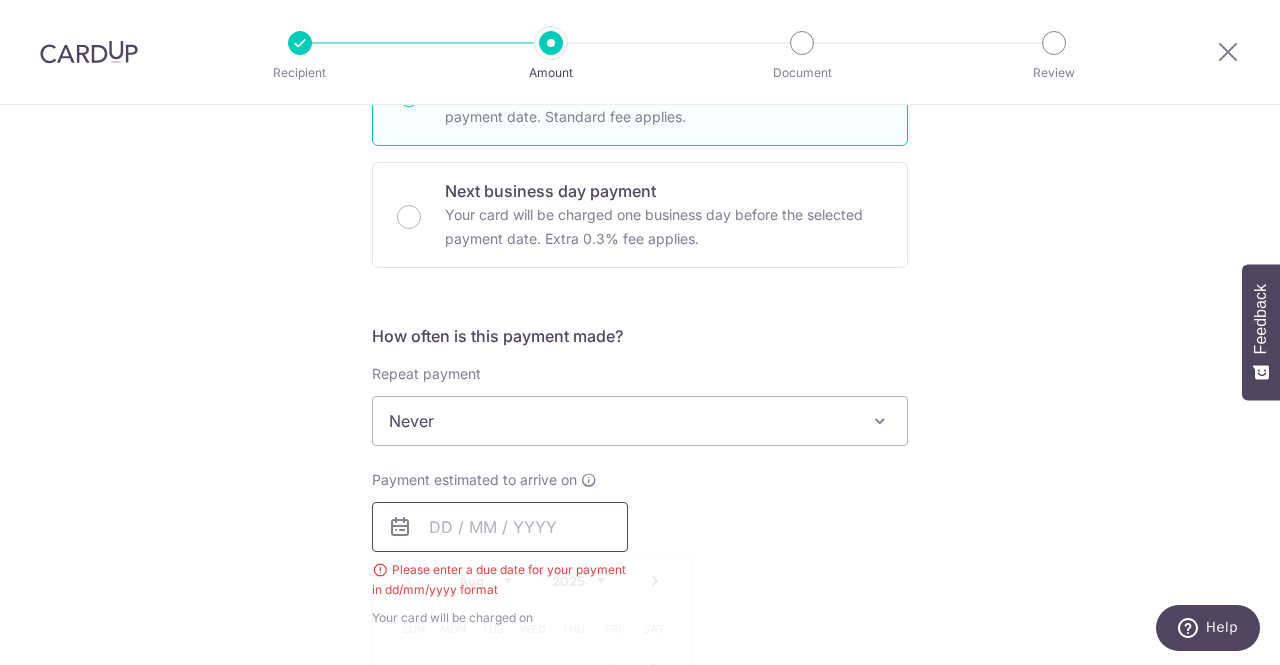 click at bounding box center (500, 527) 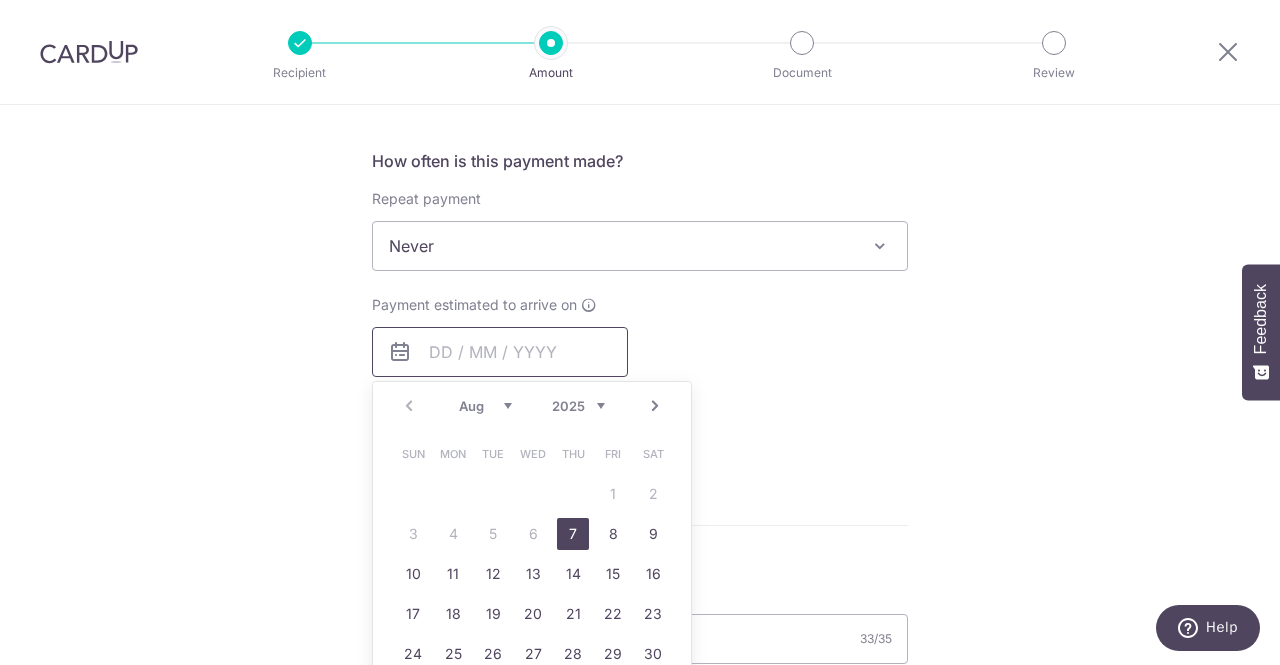 scroll, scrollTop: 731, scrollLeft: 0, axis: vertical 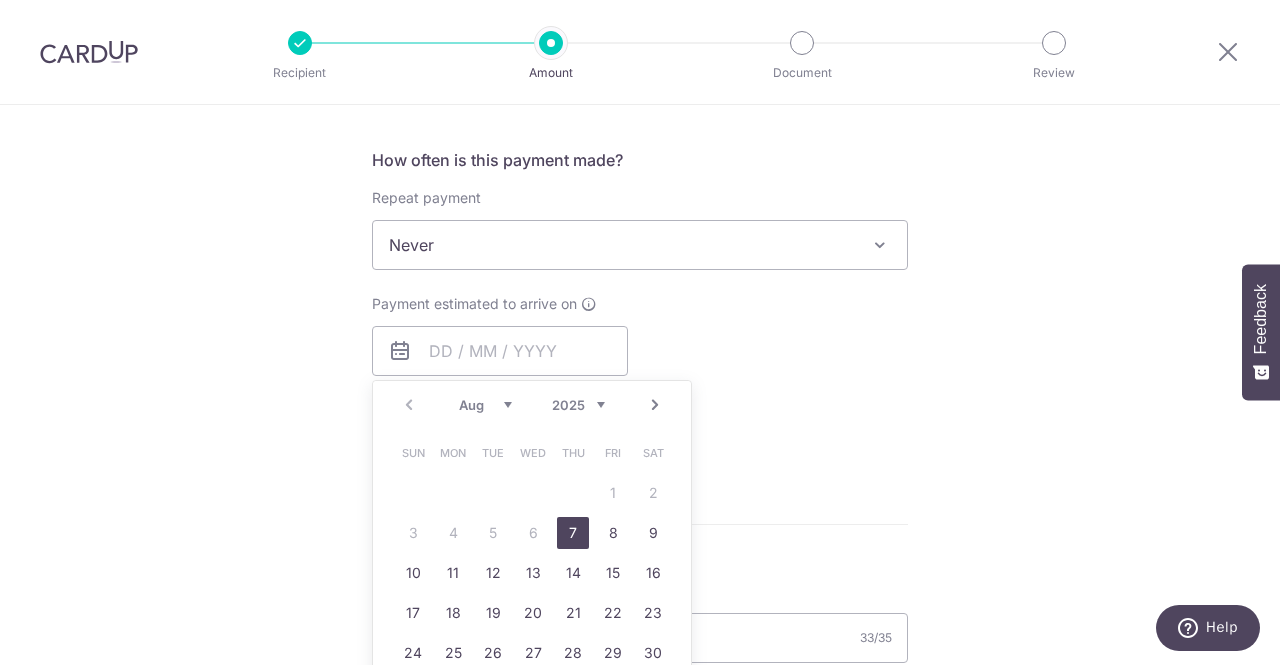 click on "7" at bounding box center [573, 533] 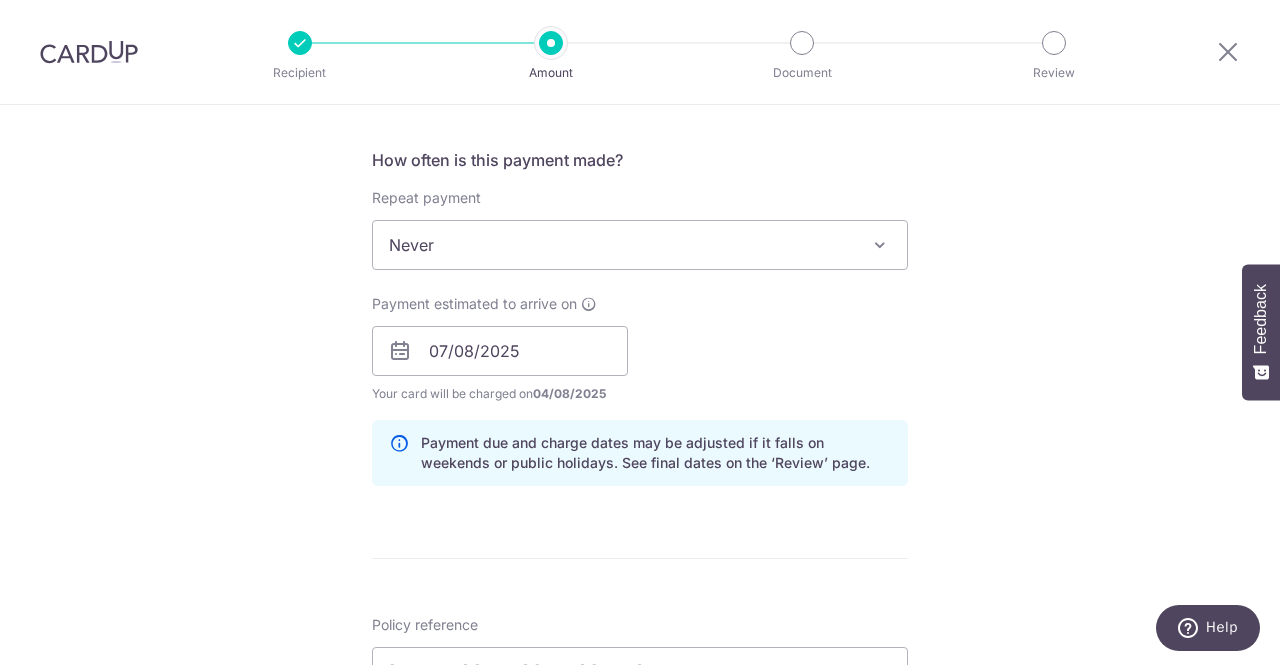 click on "Tell us more about your payment
Enter payment amount
SGD
300.00
300.00
Select Card
**** 4494
Add credit card
Your Cards
**** 4494
Secure 256-bit SSL
Text
New card details
Card
Secure 256-bit SSL" at bounding box center [640, 378] 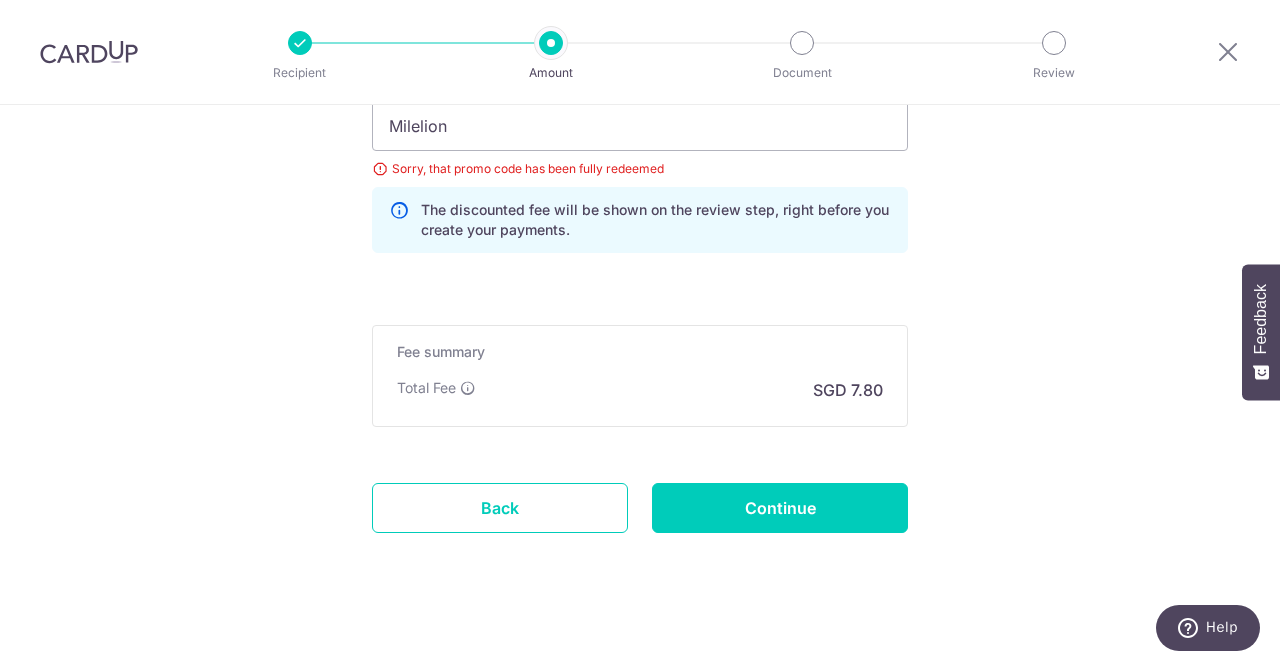 scroll, scrollTop: 1443, scrollLeft: 0, axis: vertical 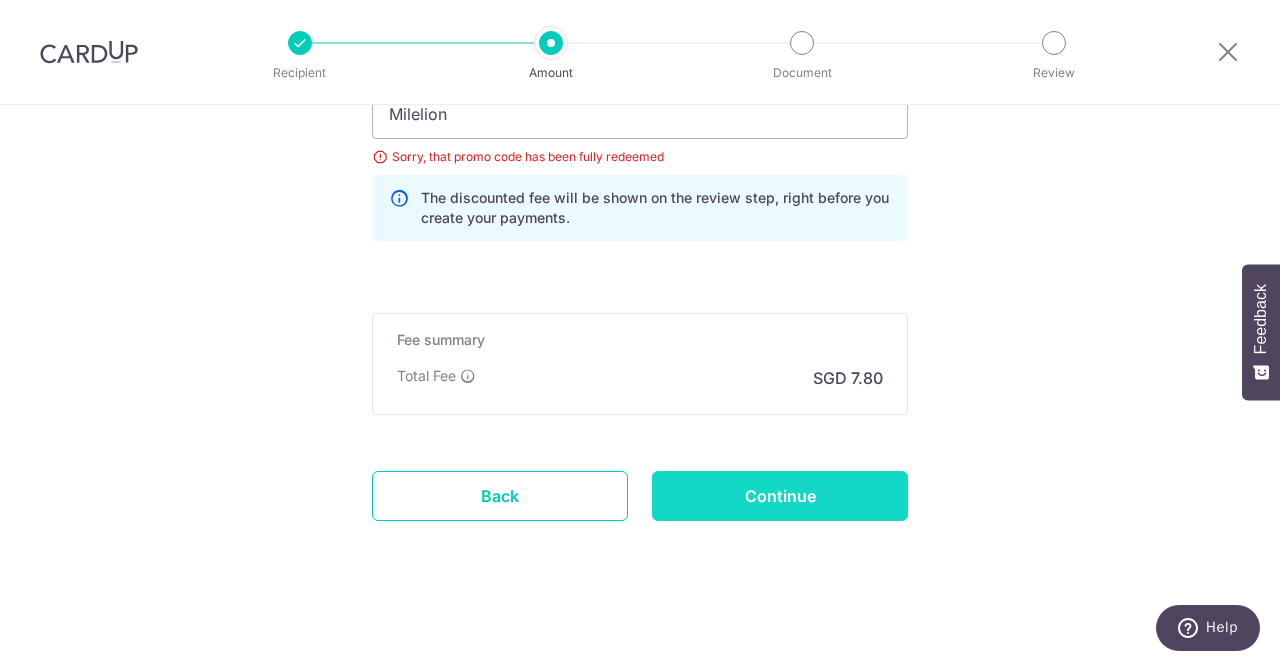 click on "Continue" at bounding box center [780, 496] 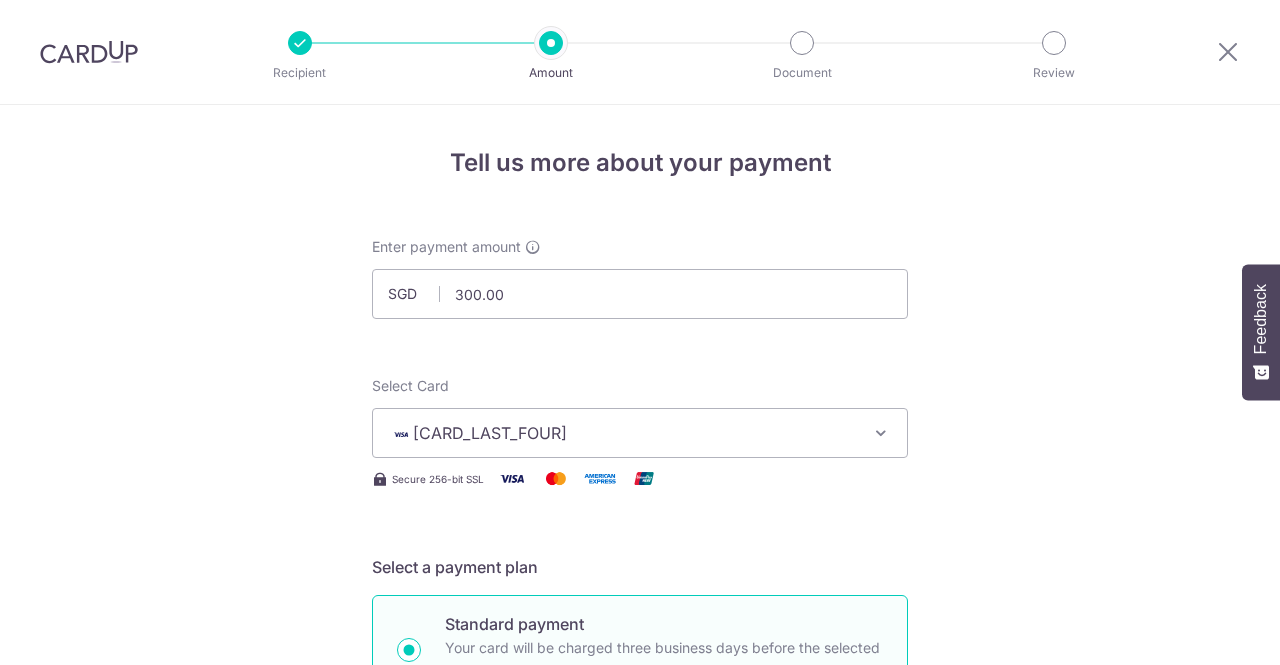scroll, scrollTop: 0, scrollLeft: 0, axis: both 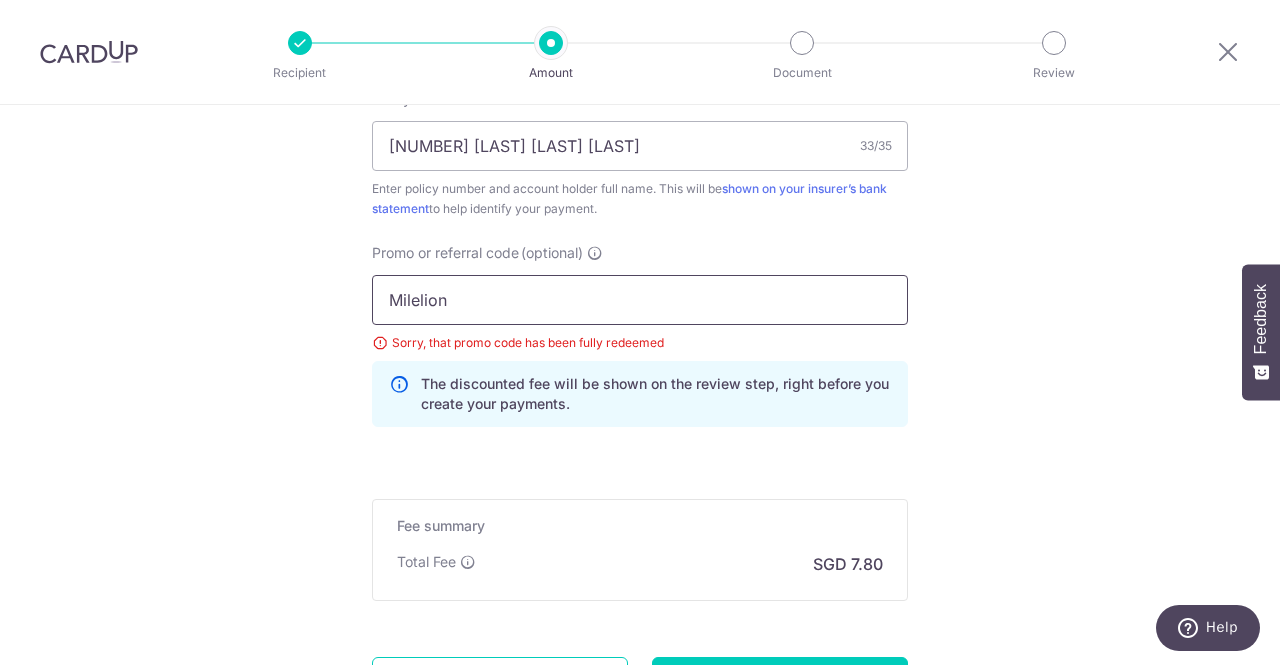 drag, startPoint x: 490, startPoint y: 286, endPoint x: 230, endPoint y: 292, distance: 260.0692 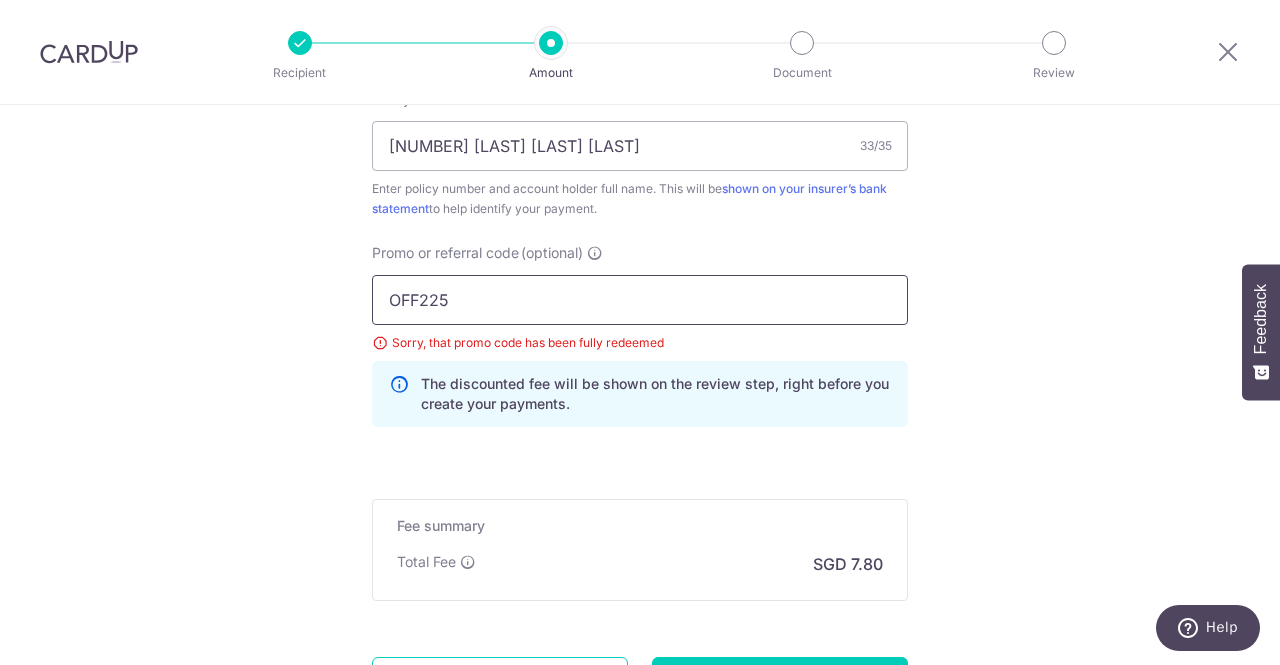 scroll, scrollTop: 1443, scrollLeft: 0, axis: vertical 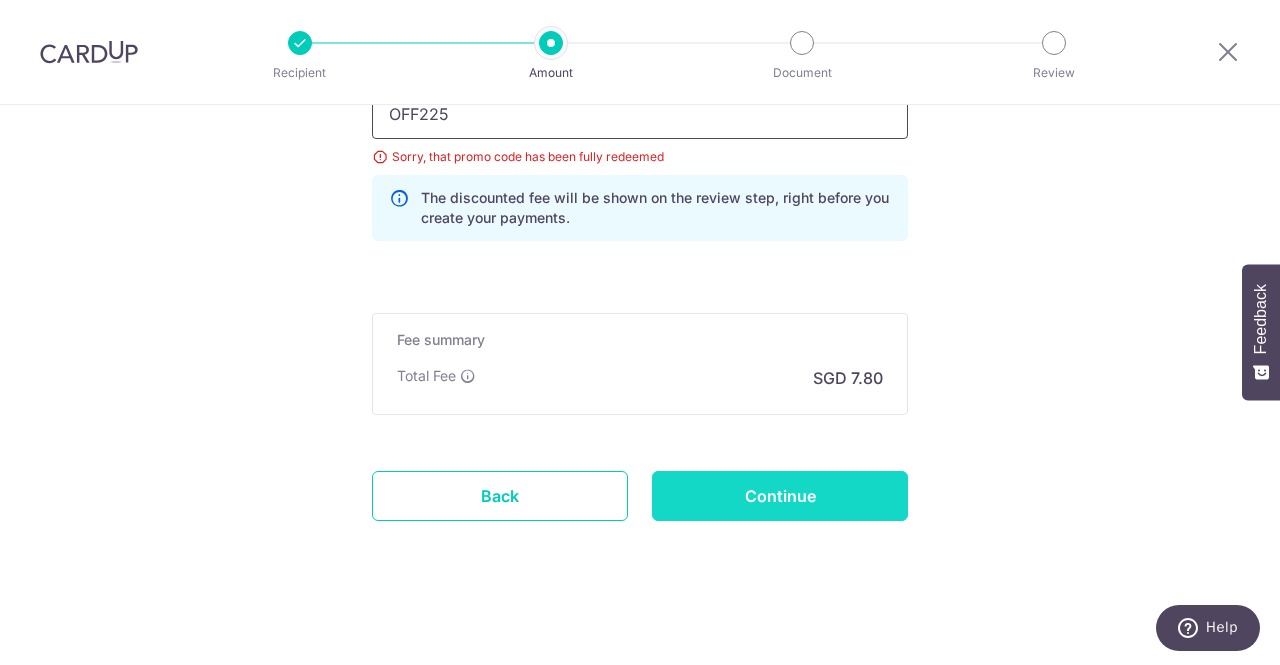 type on "OFF225" 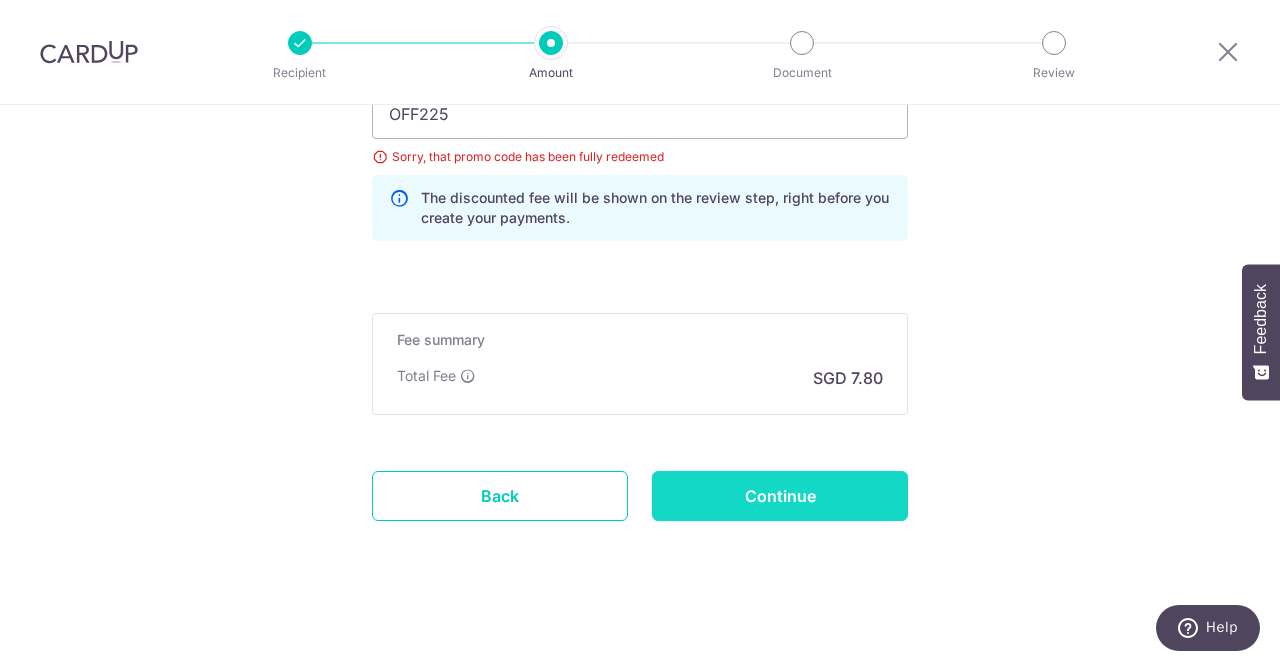 click on "Continue" at bounding box center (780, 496) 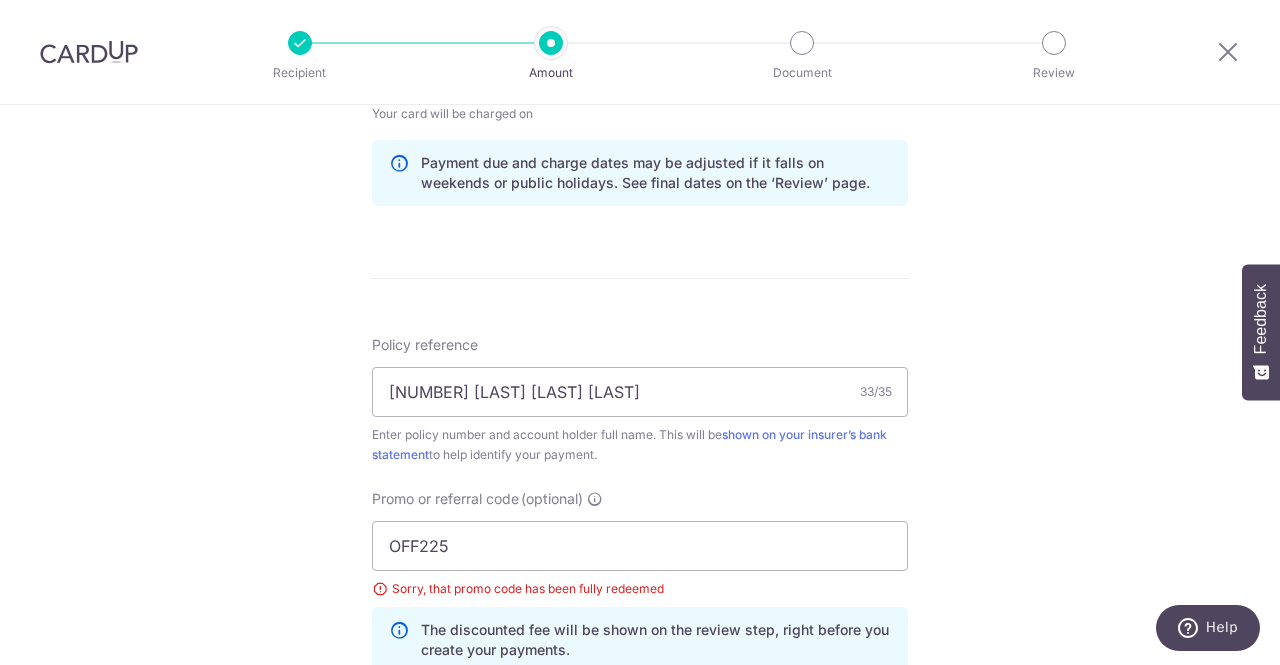 scroll, scrollTop: 1443, scrollLeft: 0, axis: vertical 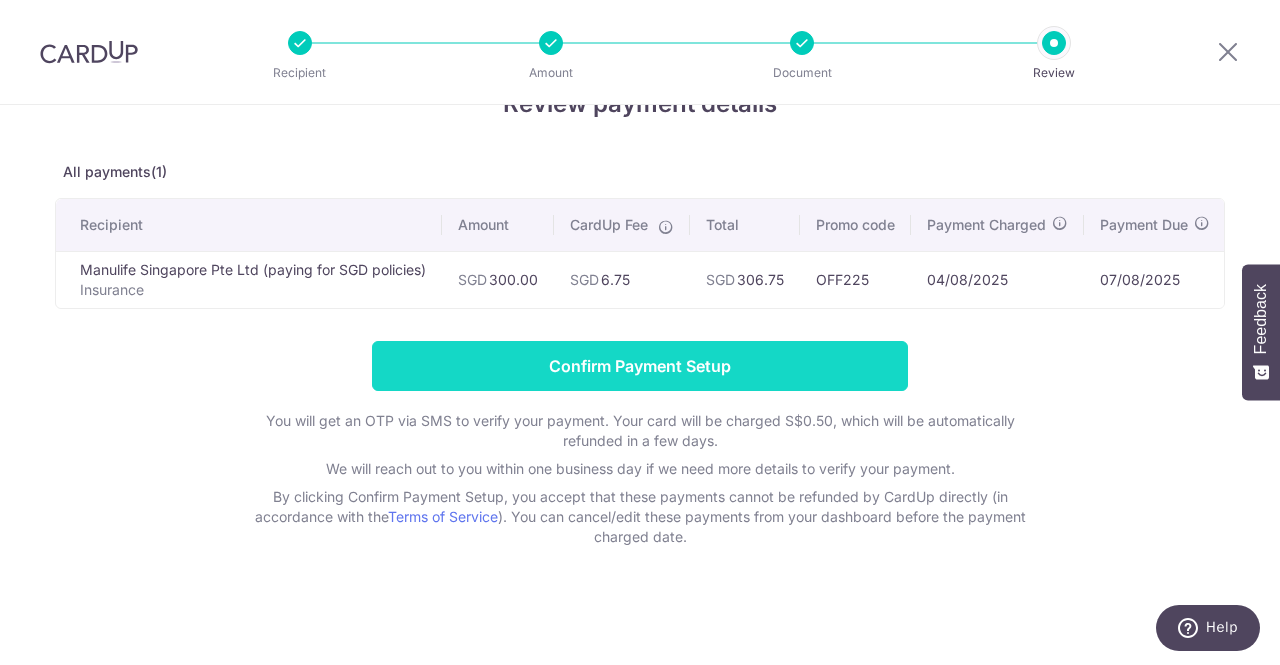 click on "Confirm Payment Setup" at bounding box center (640, 366) 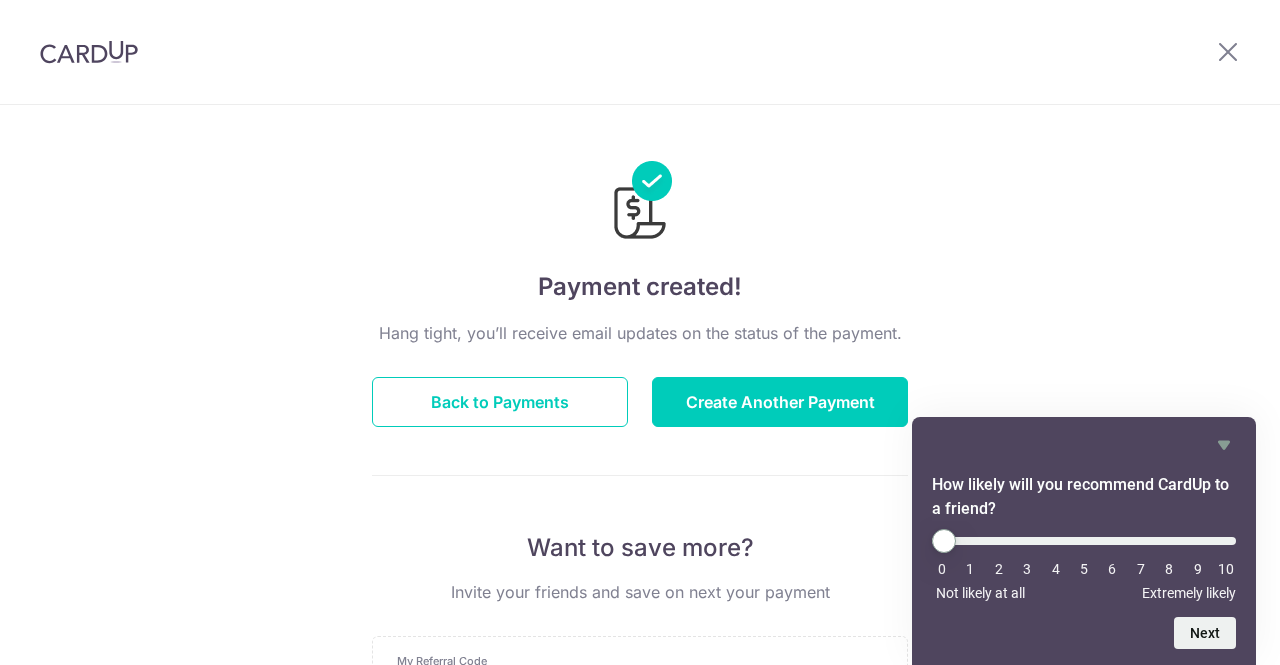 scroll, scrollTop: 0, scrollLeft: 0, axis: both 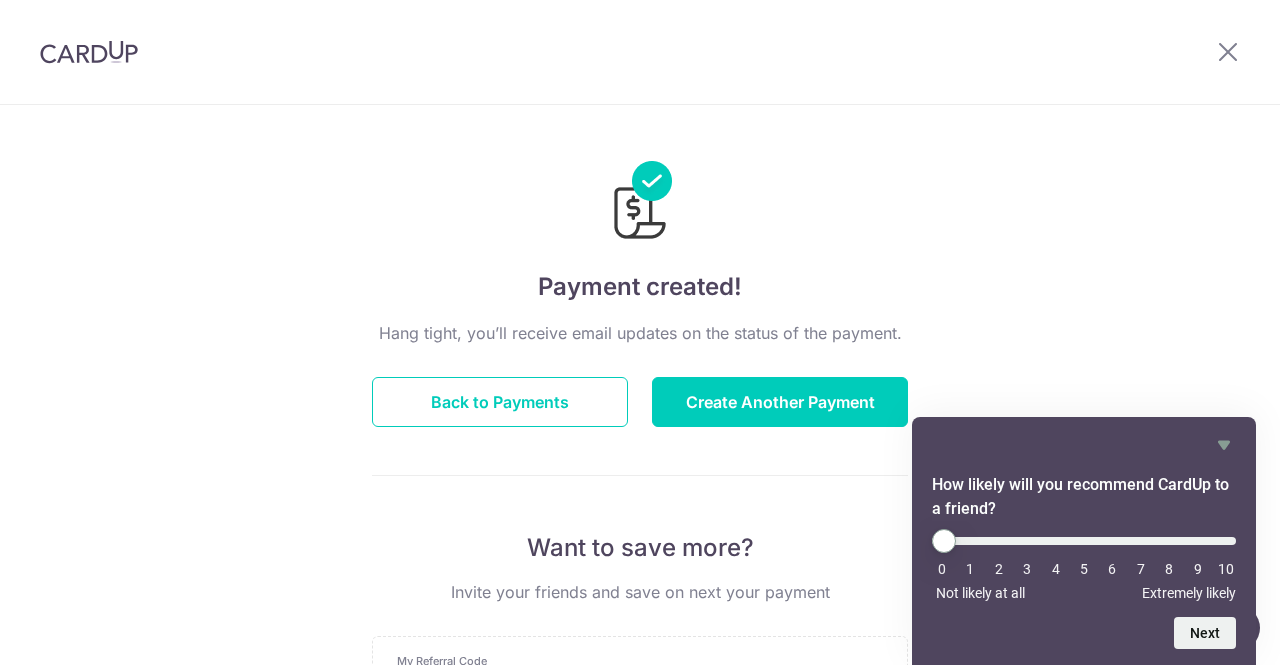 click on "Hang tight, you’ll receive email updates on the status of the payment.
Back to Payments
Create Another Payment
Want to save more?
Invite your friends and save on next your payment
My Referral Code
[REFFEREL_CODE]
Copy Code
Copied
Facebook
Twitter
WhatsApp
Email" at bounding box center [640, 700] 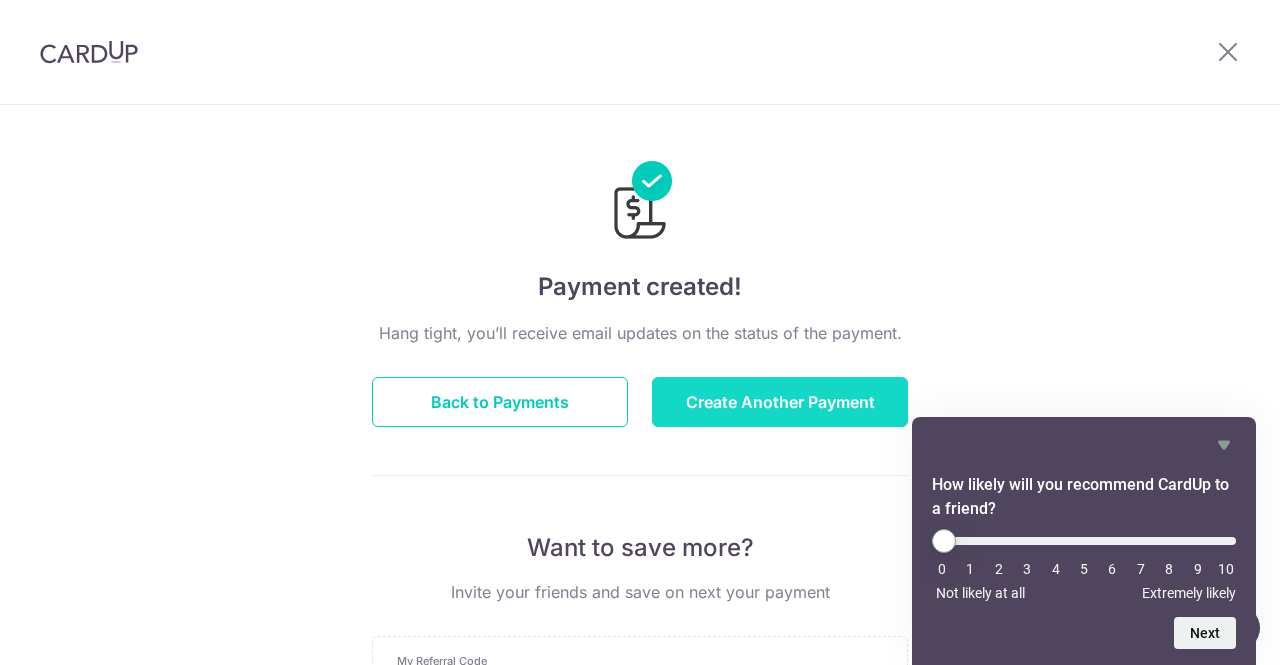 click on "Create Another Payment" at bounding box center [780, 402] 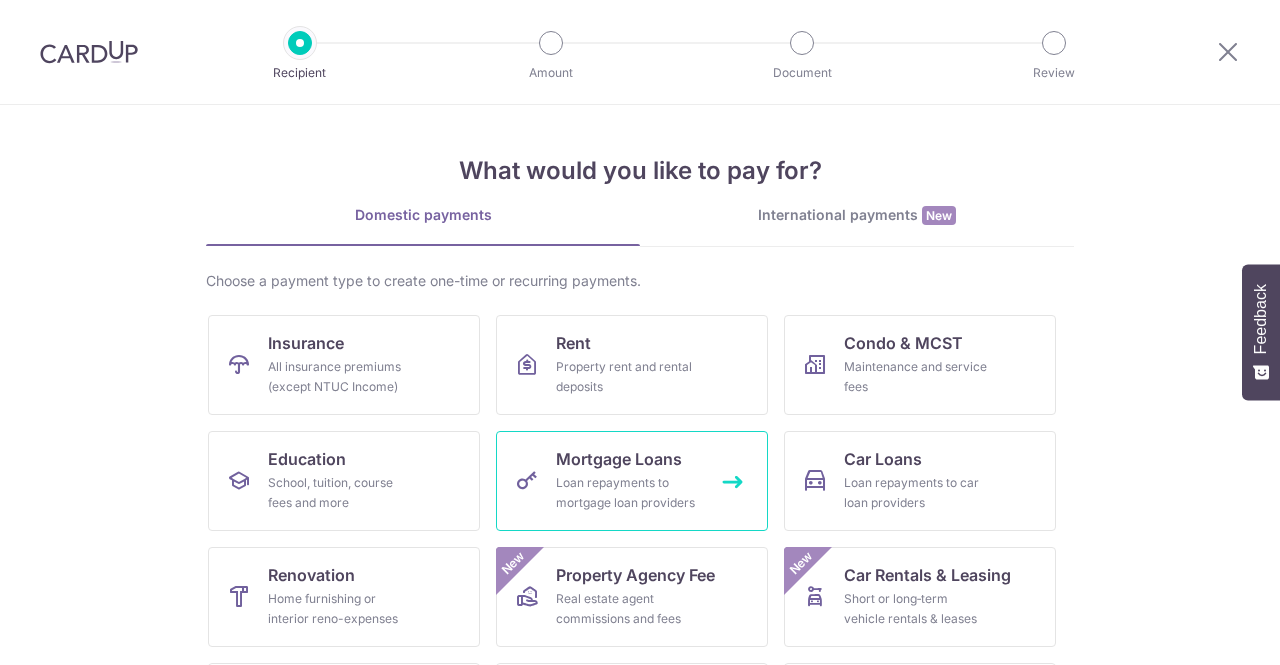 scroll, scrollTop: 0, scrollLeft: 0, axis: both 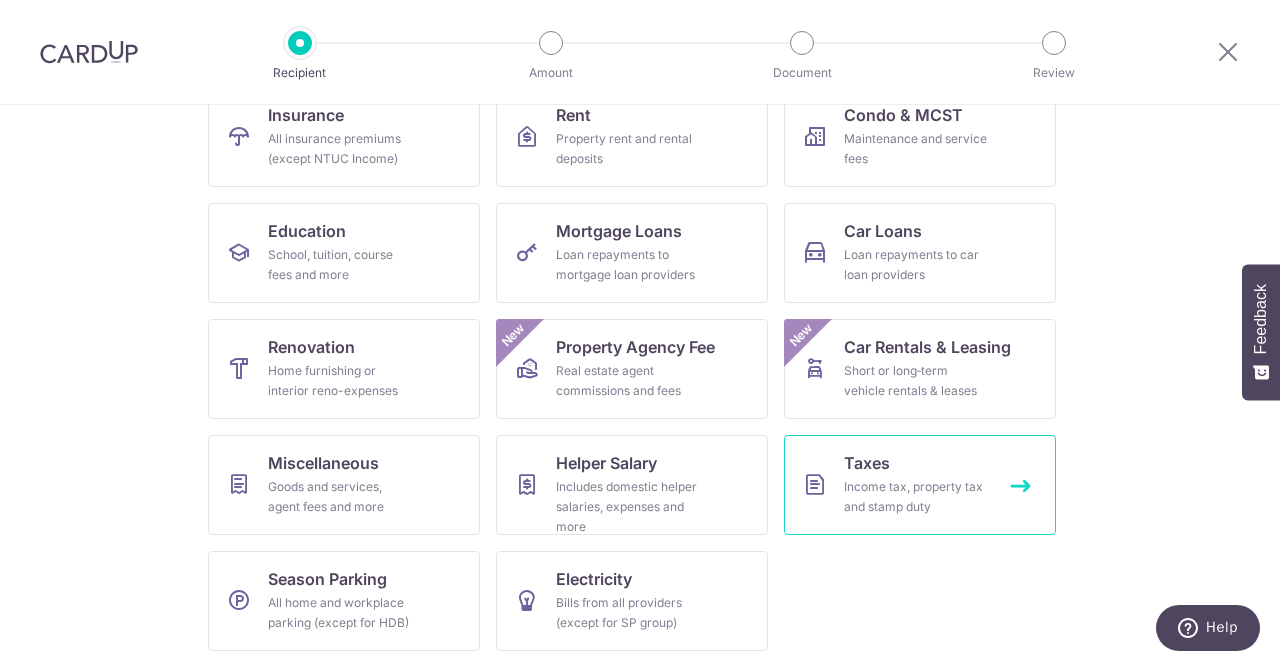 click on "Income tax, property tax and stamp duty" at bounding box center [916, 497] 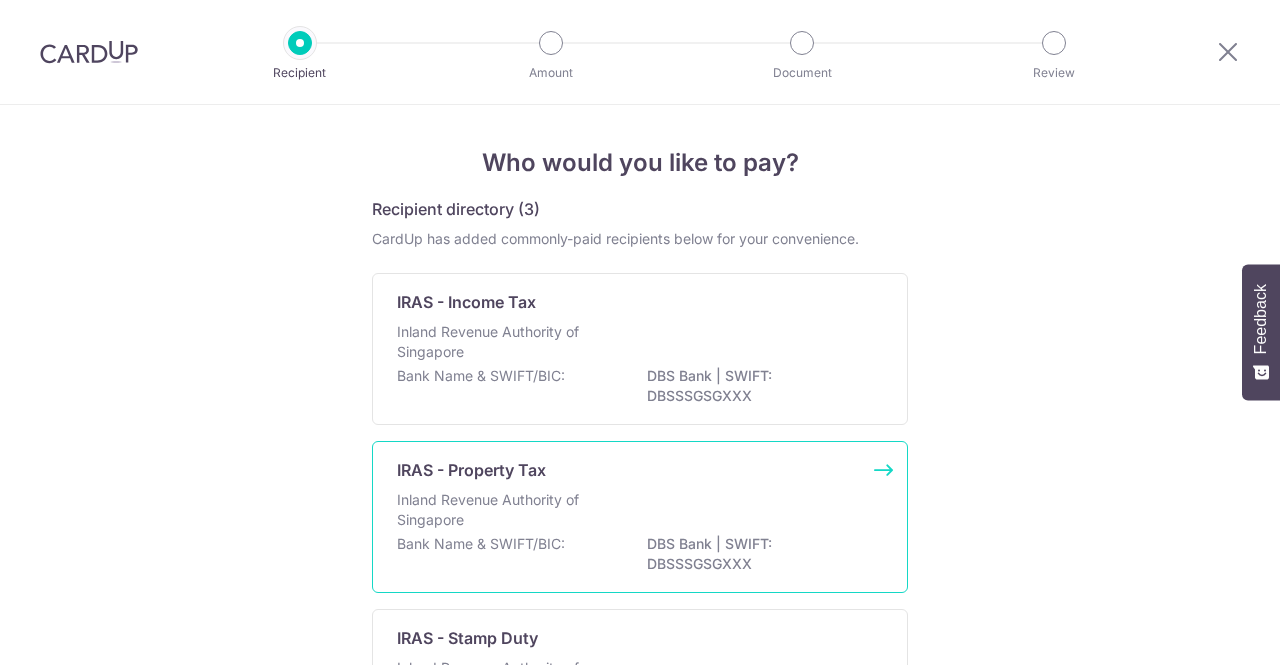 scroll, scrollTop: 0, scrollLeft: 0, axis: both 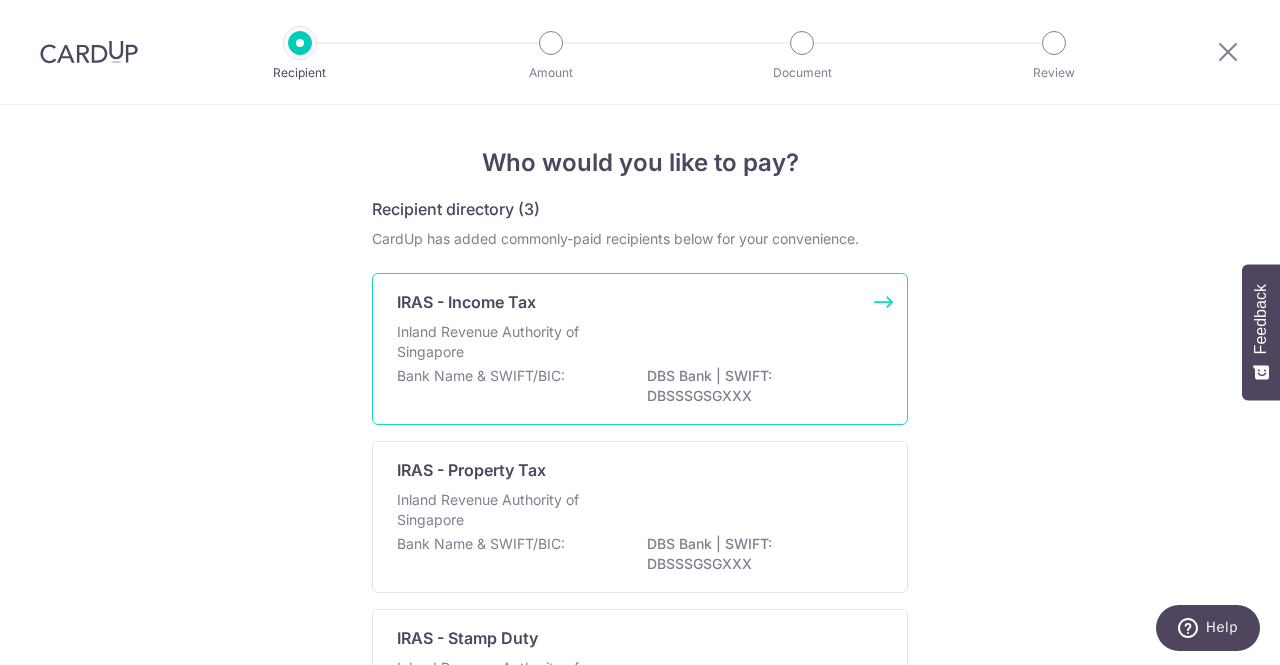 click on "Inland Revenue Authority of Singapore" at bounding box center [640, 344] 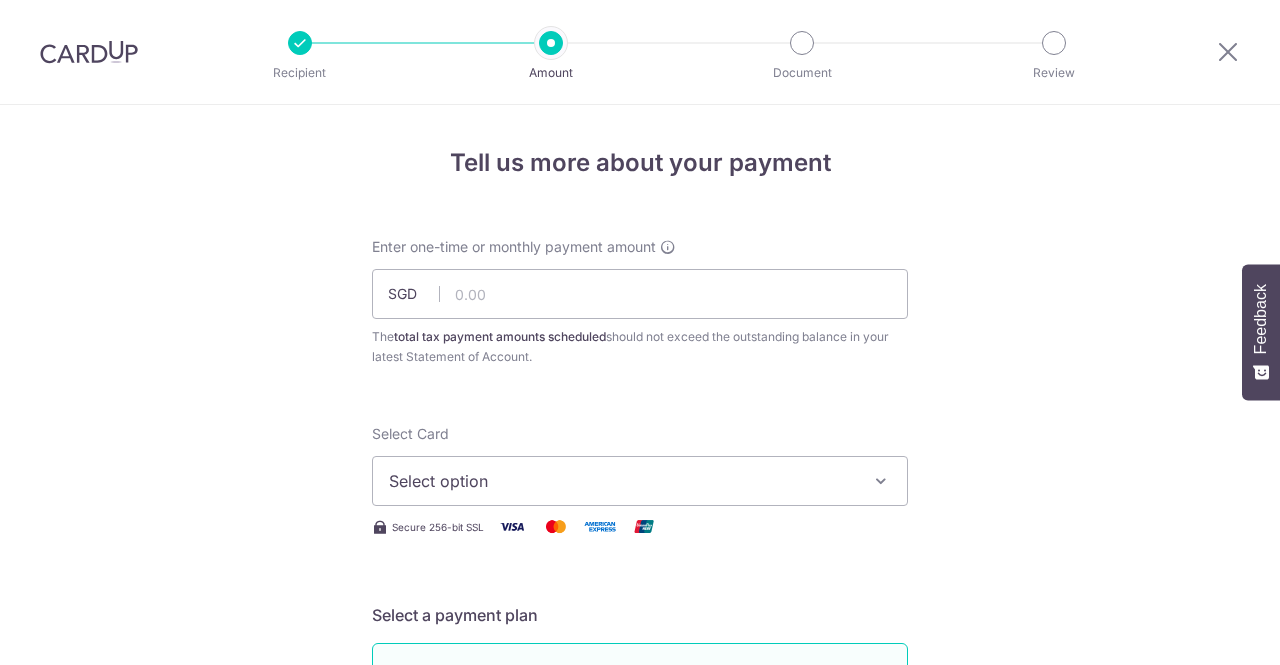 scroll, scrollTop: 0, scrollLeft: 0, axis: both 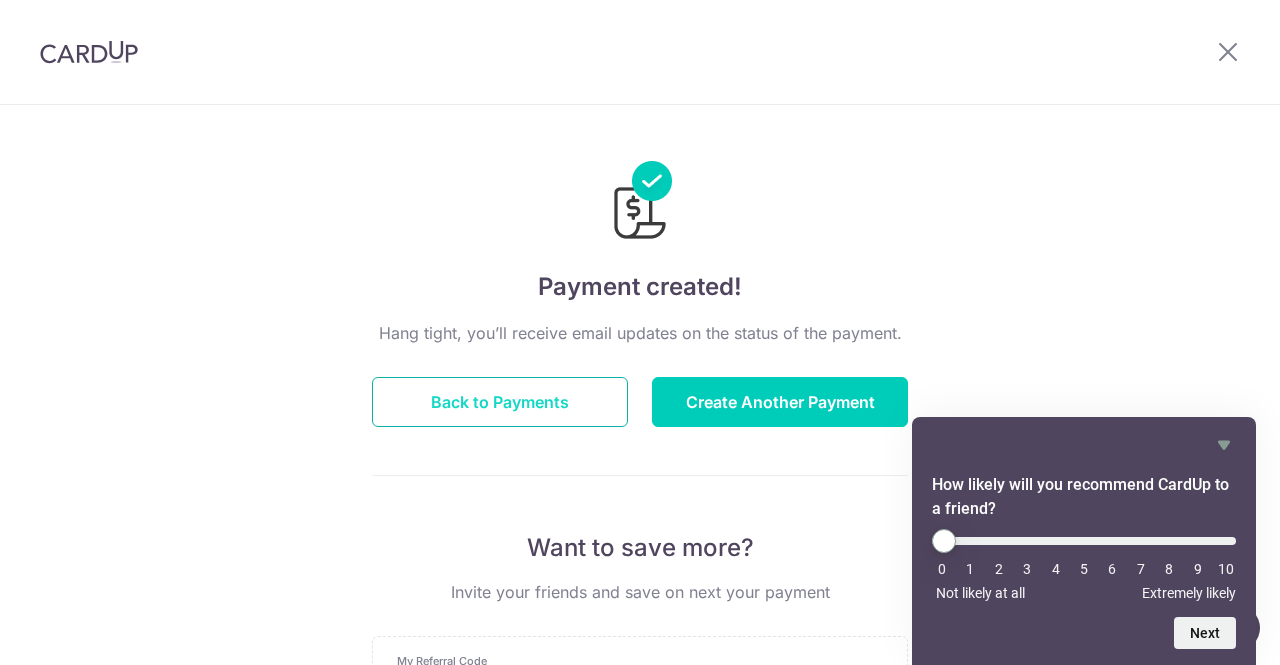 click on "Back to Payments" at bounding box center [500, 402] 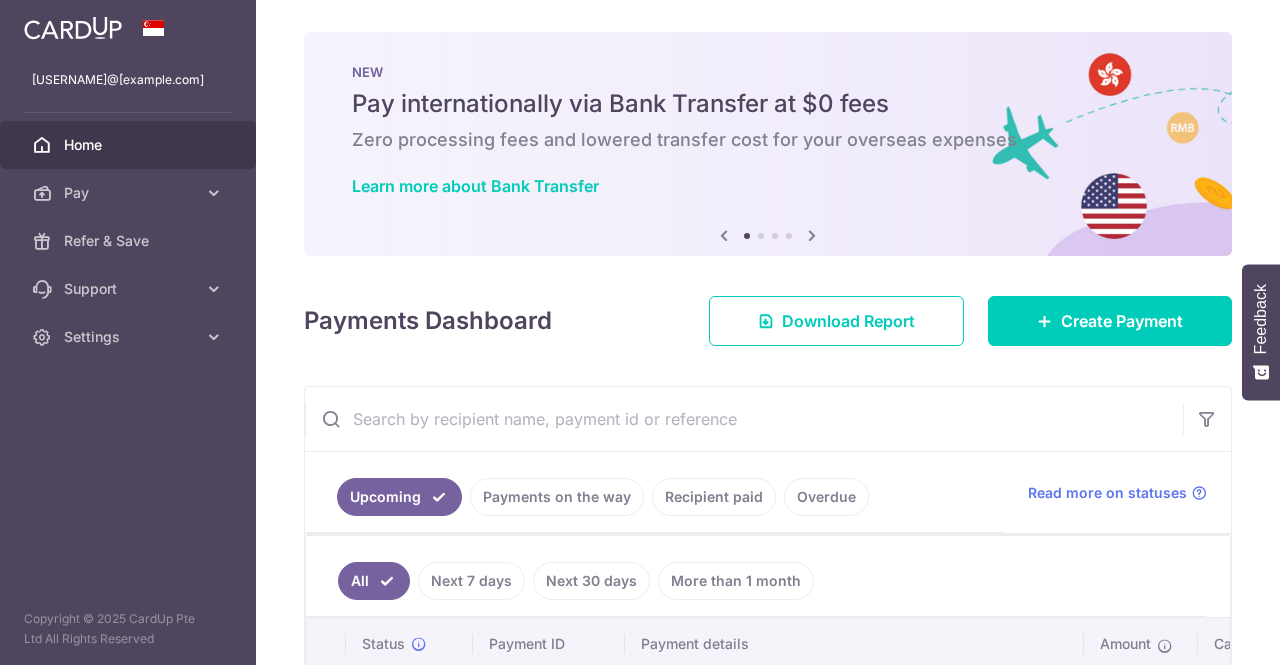 scroll, scrollTop: 0, scrollLeft: 0, axis: both 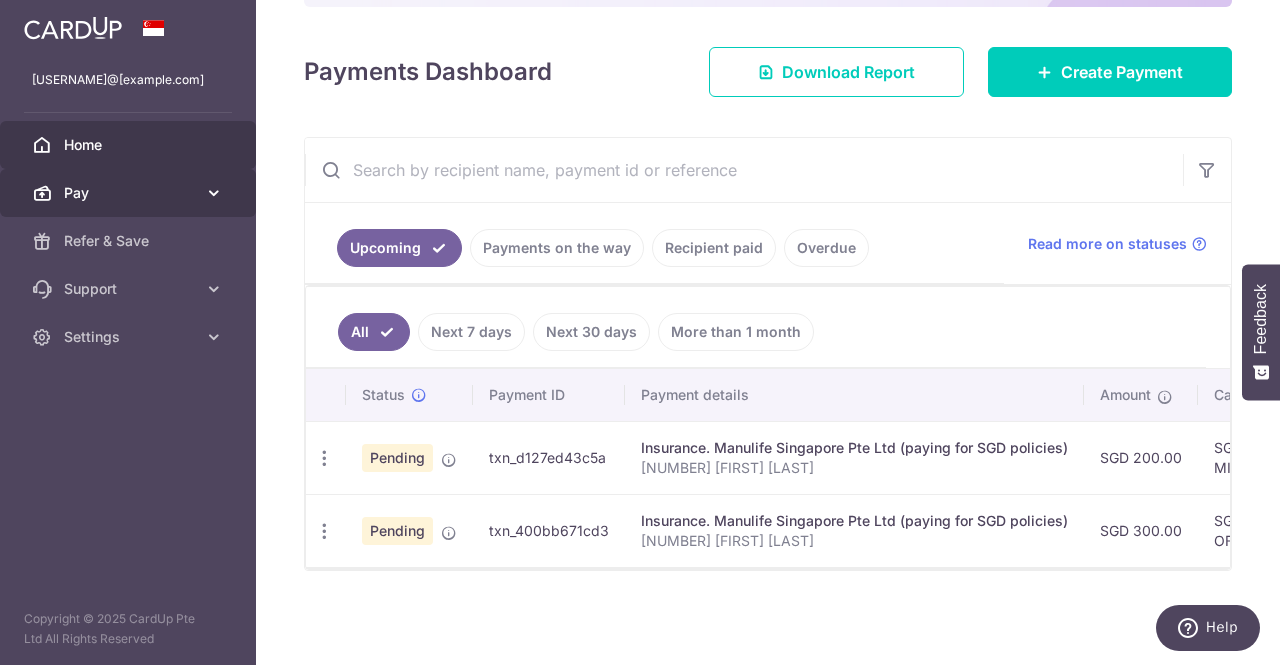 click on "Pay" at bounding box center (128, 193) 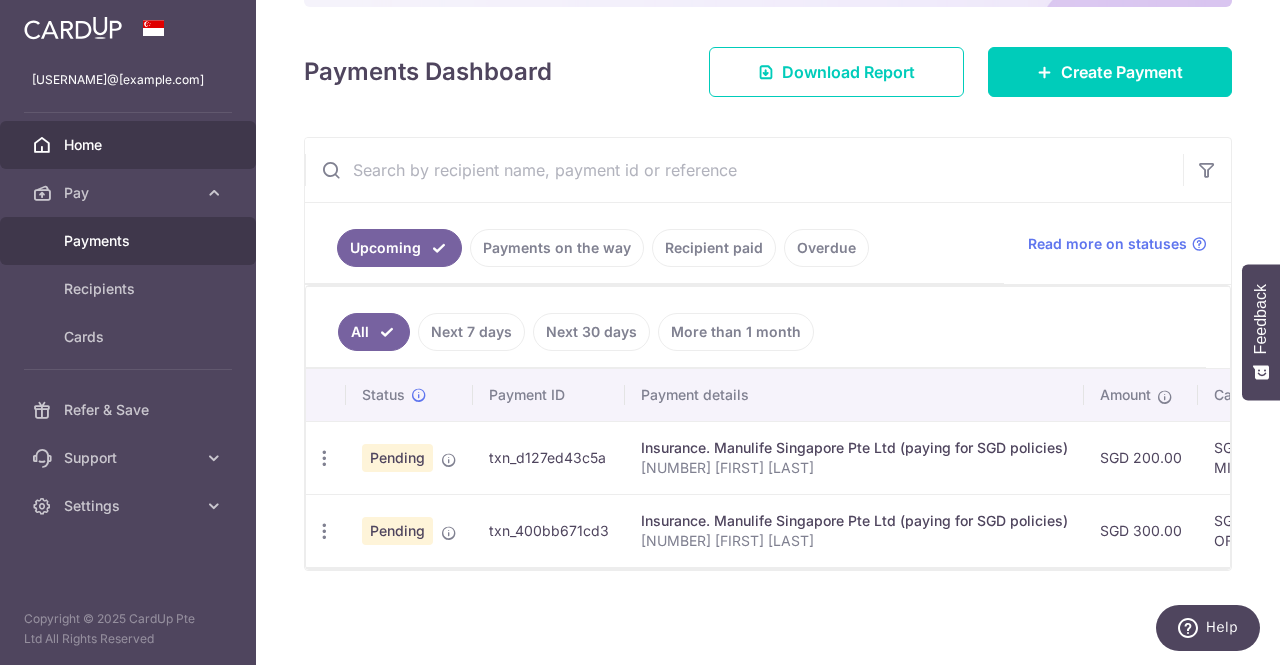 click on "Payments" at bounding box center [130, 241] 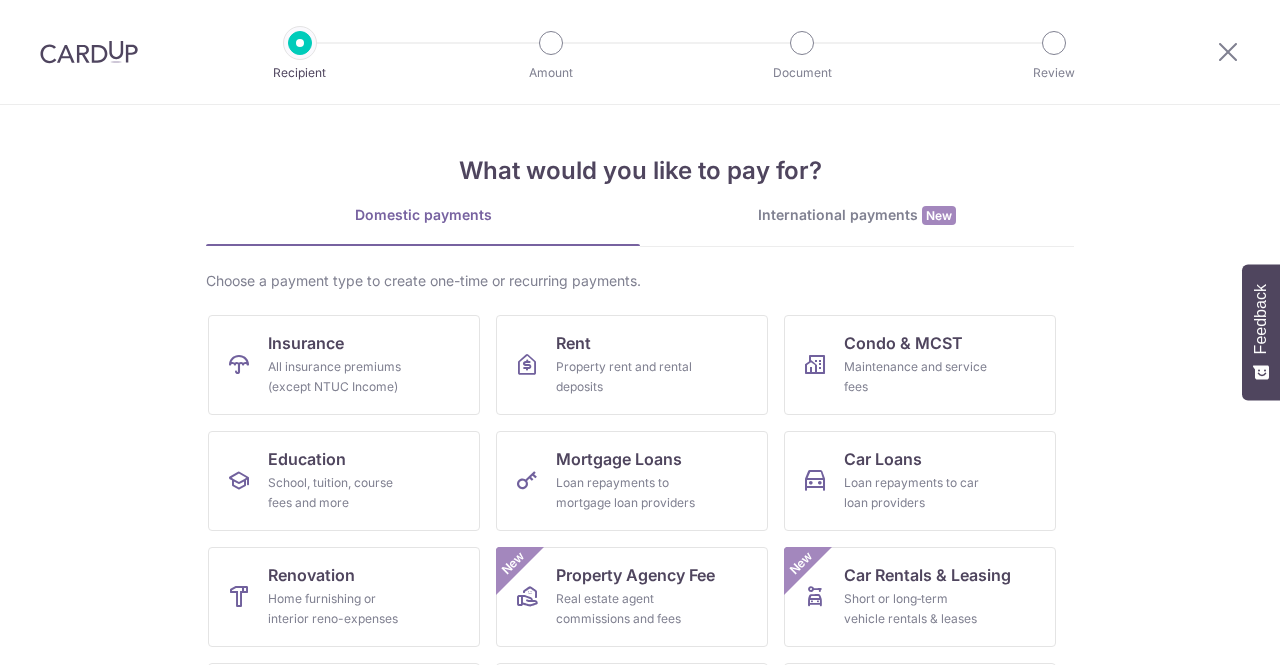 scroll, scrollTop: 0, scrollLeft: 0, axis: both 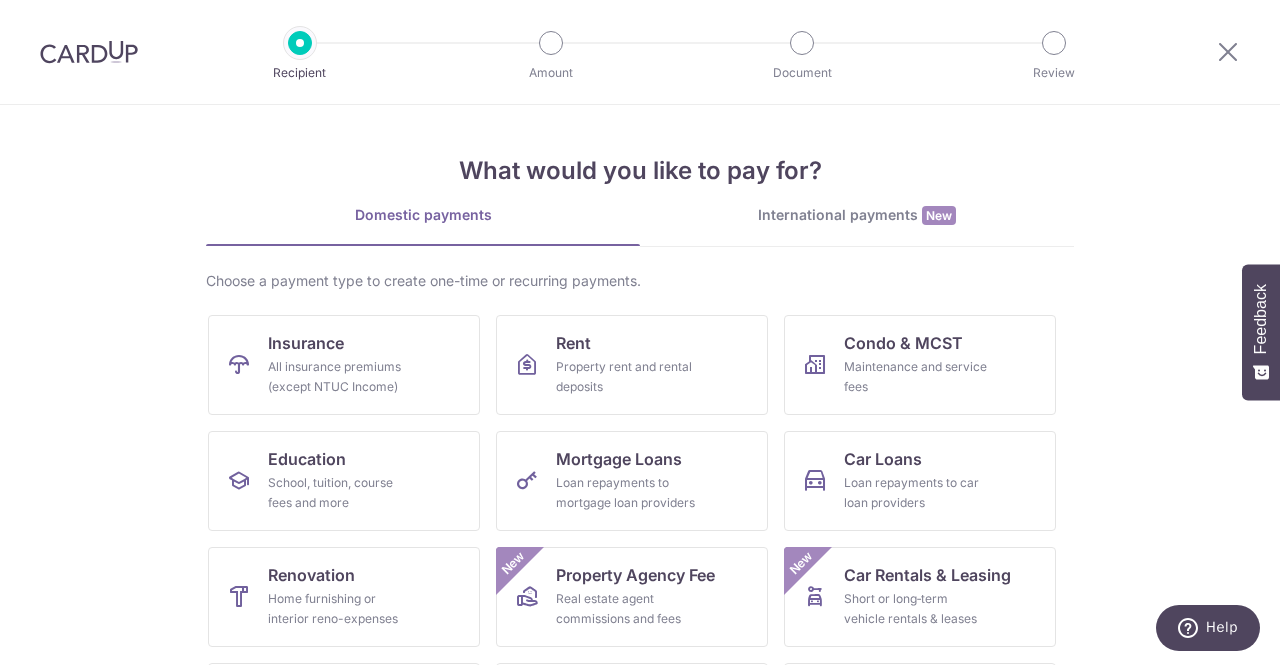 click at bounding box center (89, 52) 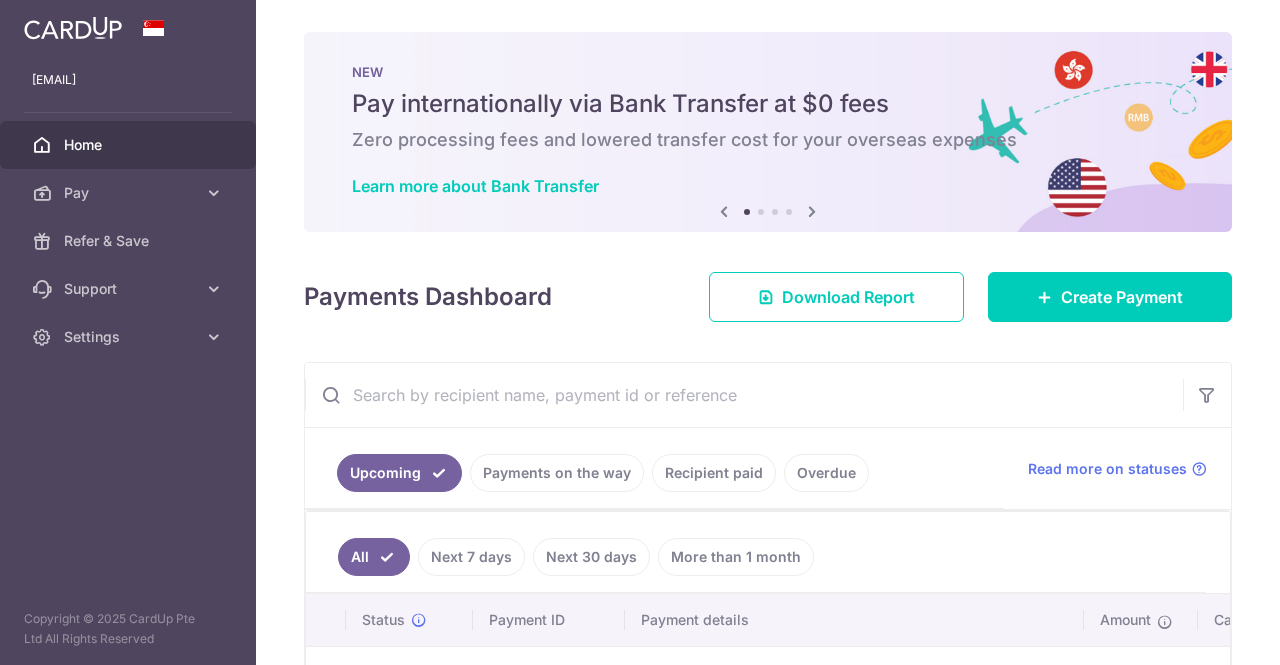 scroll, scrollTop: 0, scrollLeft: 0, axis: both 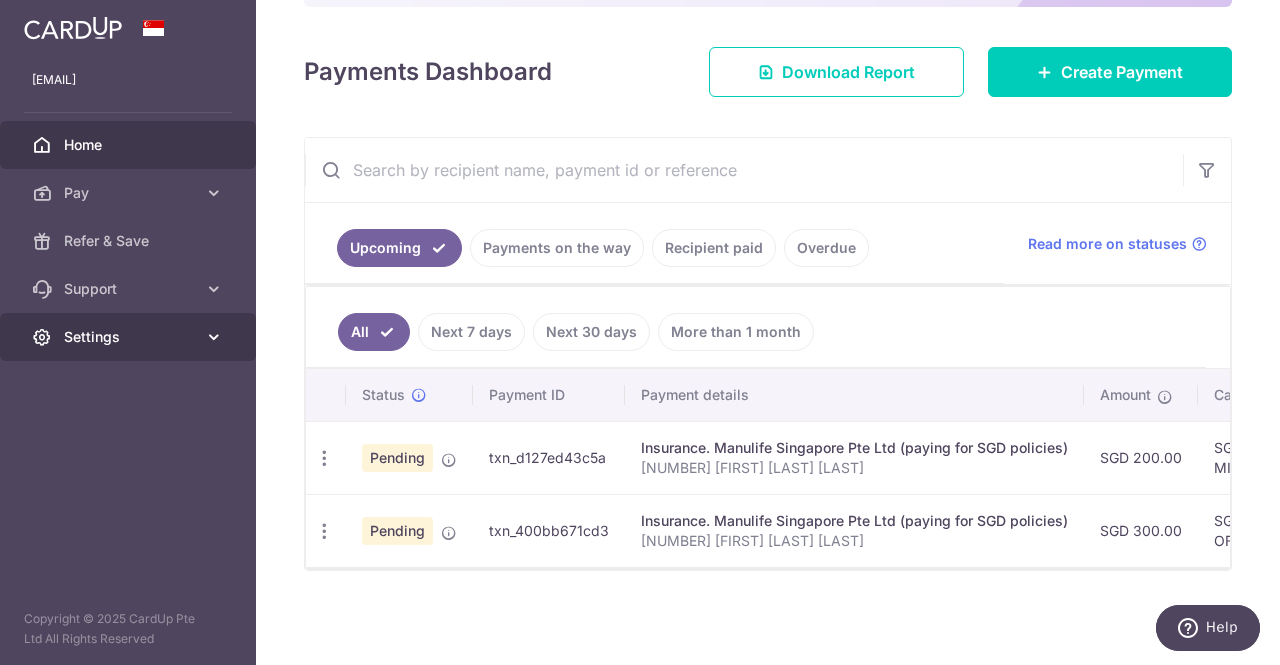 click at bounding box center [214, 337] 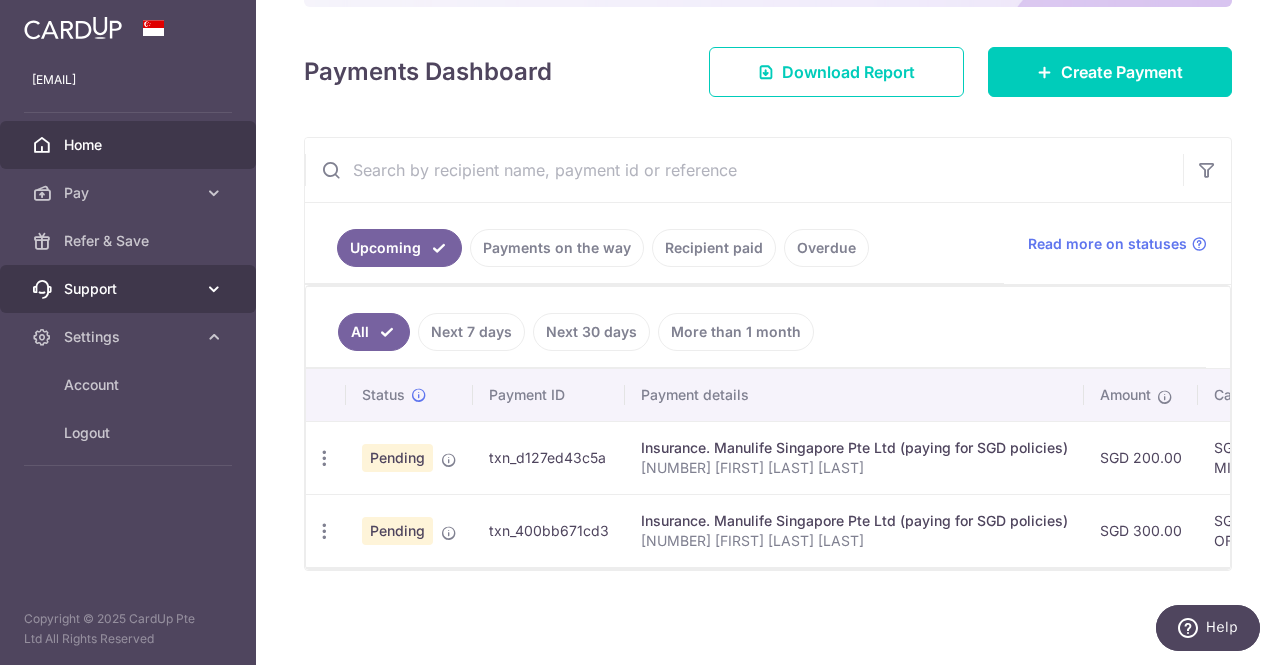 click on "Support" at bounding box center [128, 289] 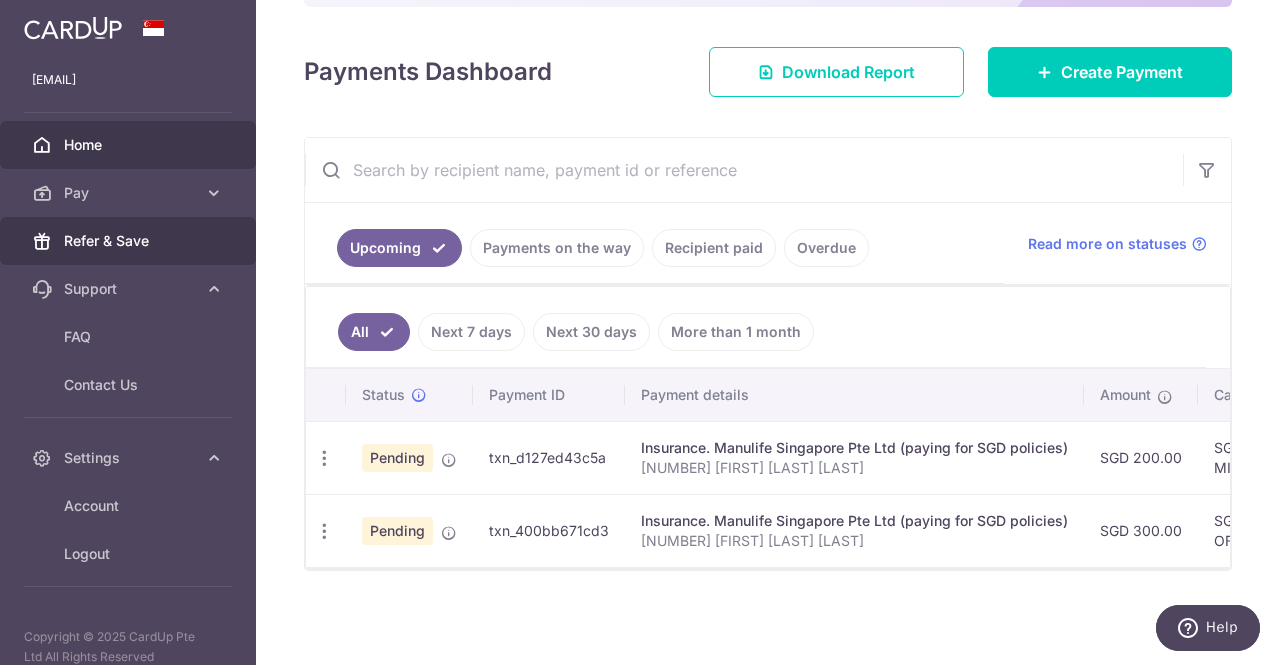 click on "Refer & Save" at bounding box center [128, 241] 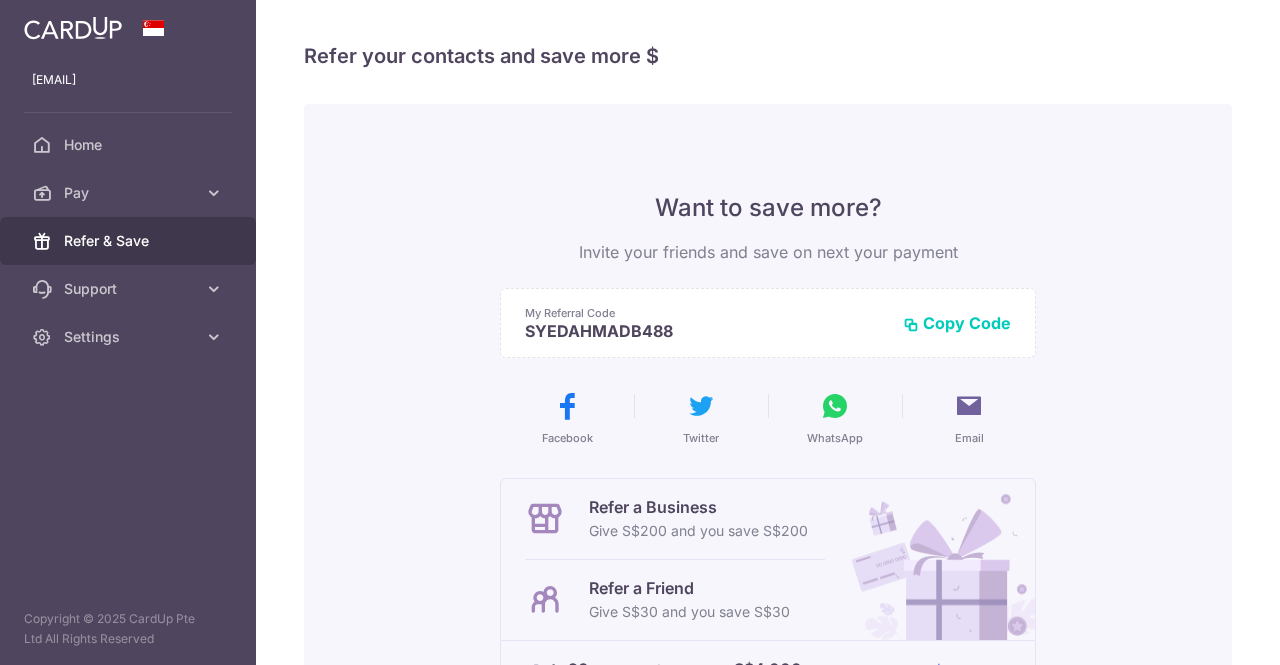 scroll, scrollTop: 0, scrollLeft: 0, axis: both 